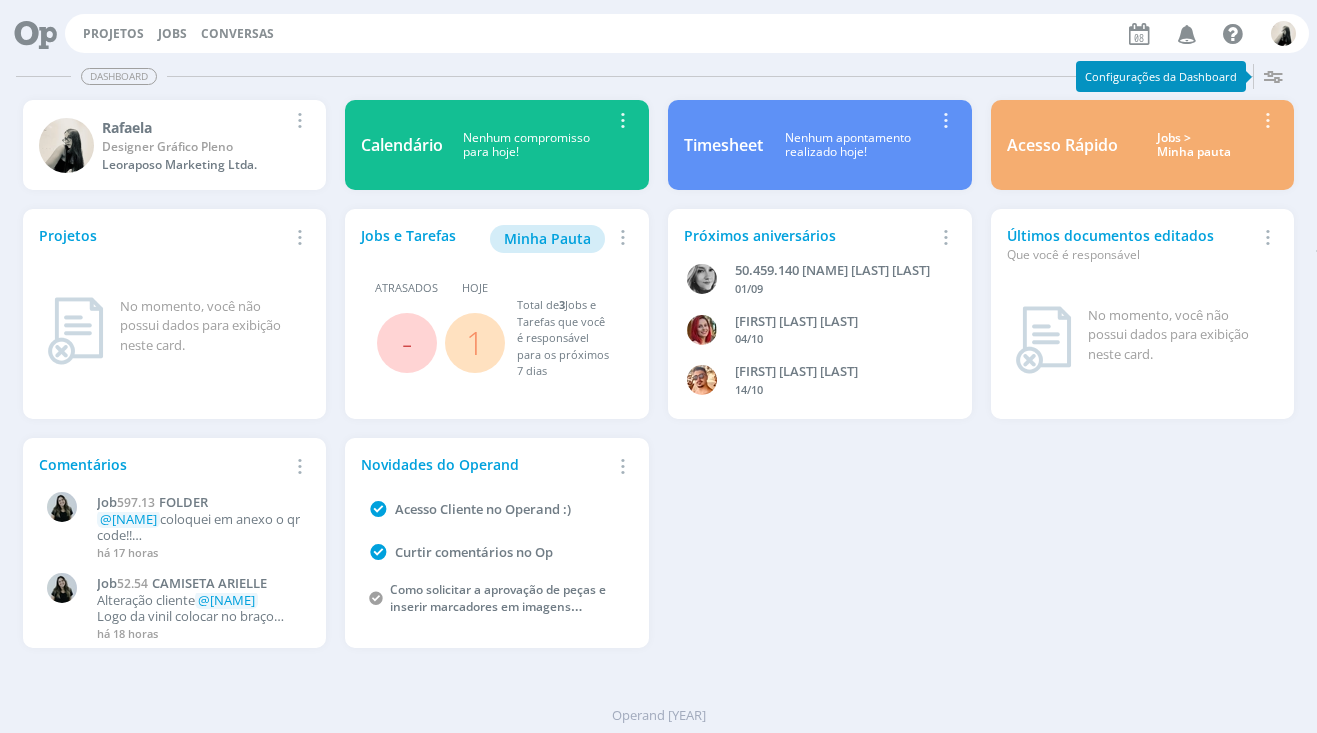 scroll, scrollTop: 0, scrollLeft: 0, axis: both 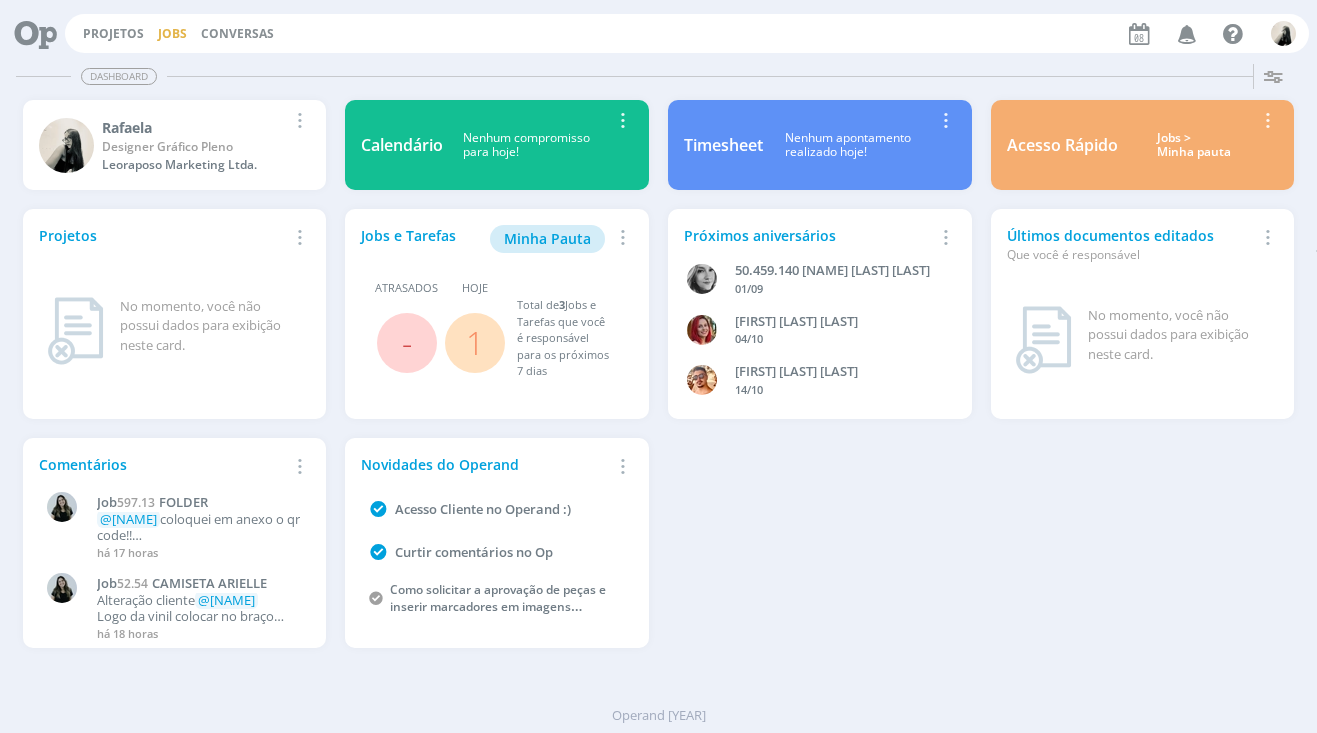 click on "Jobs" at bounding box center (172, 33) 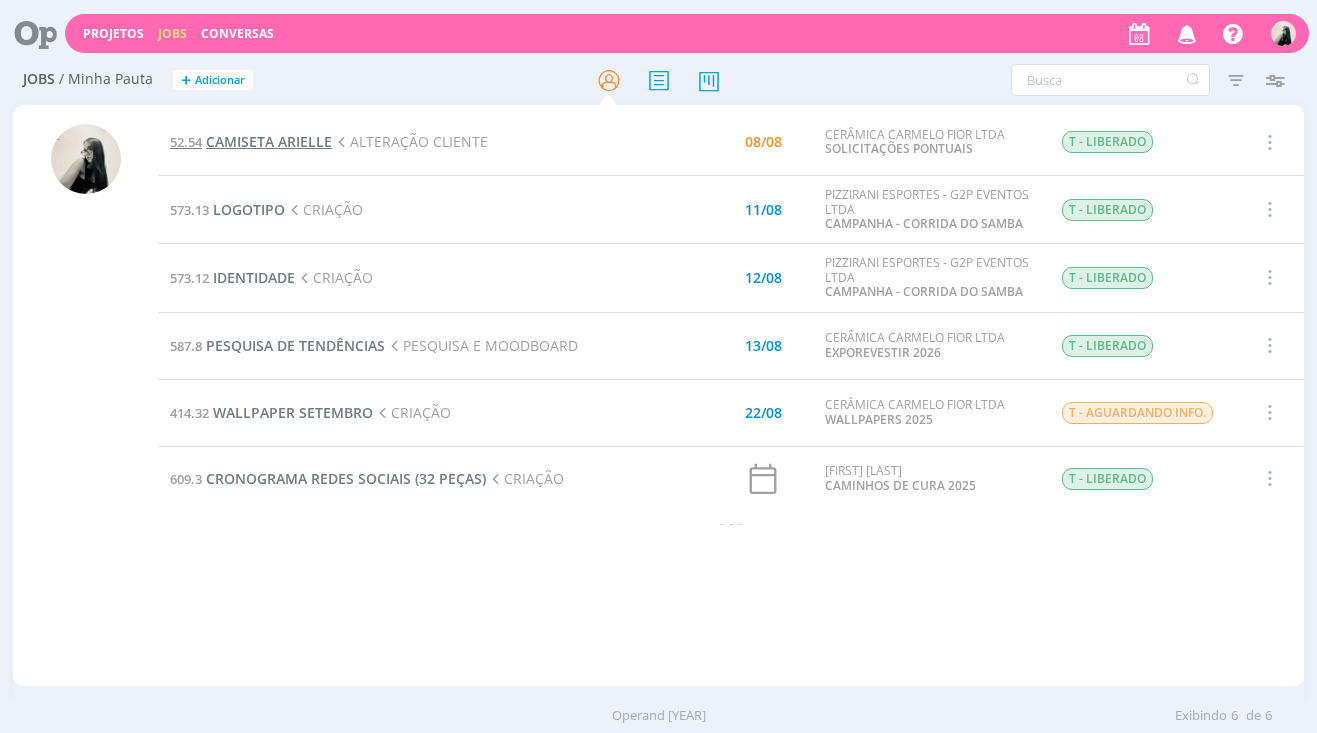 click on "CAMISETA ARIELLE" at bounding box center (269, 141) 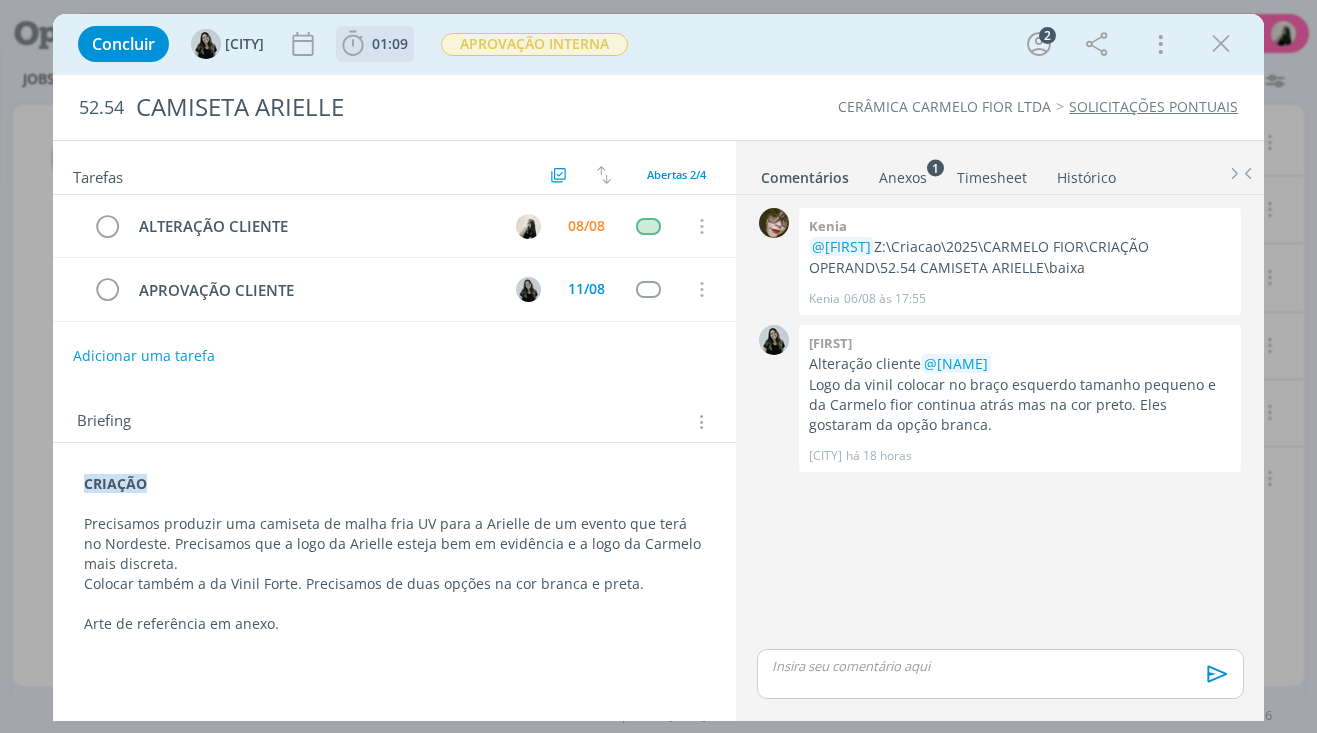 click 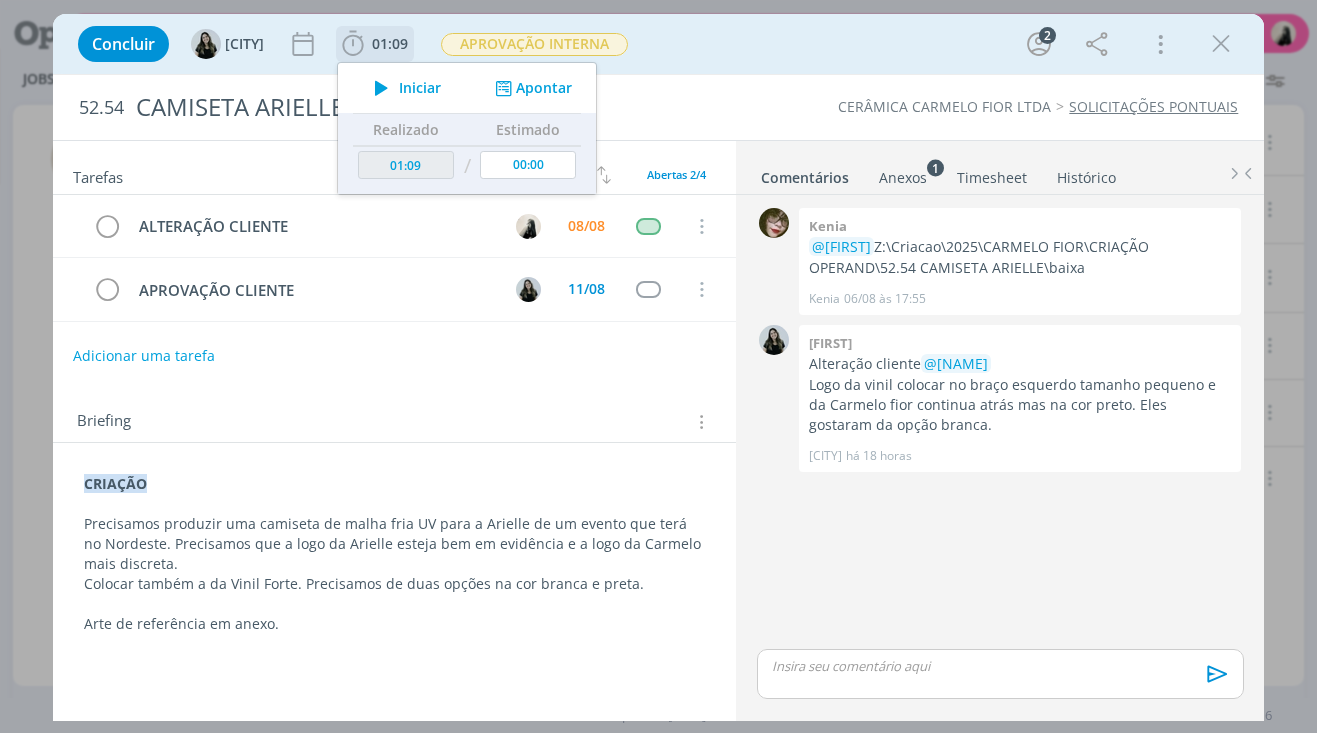 click at bounding box center [381, 88] 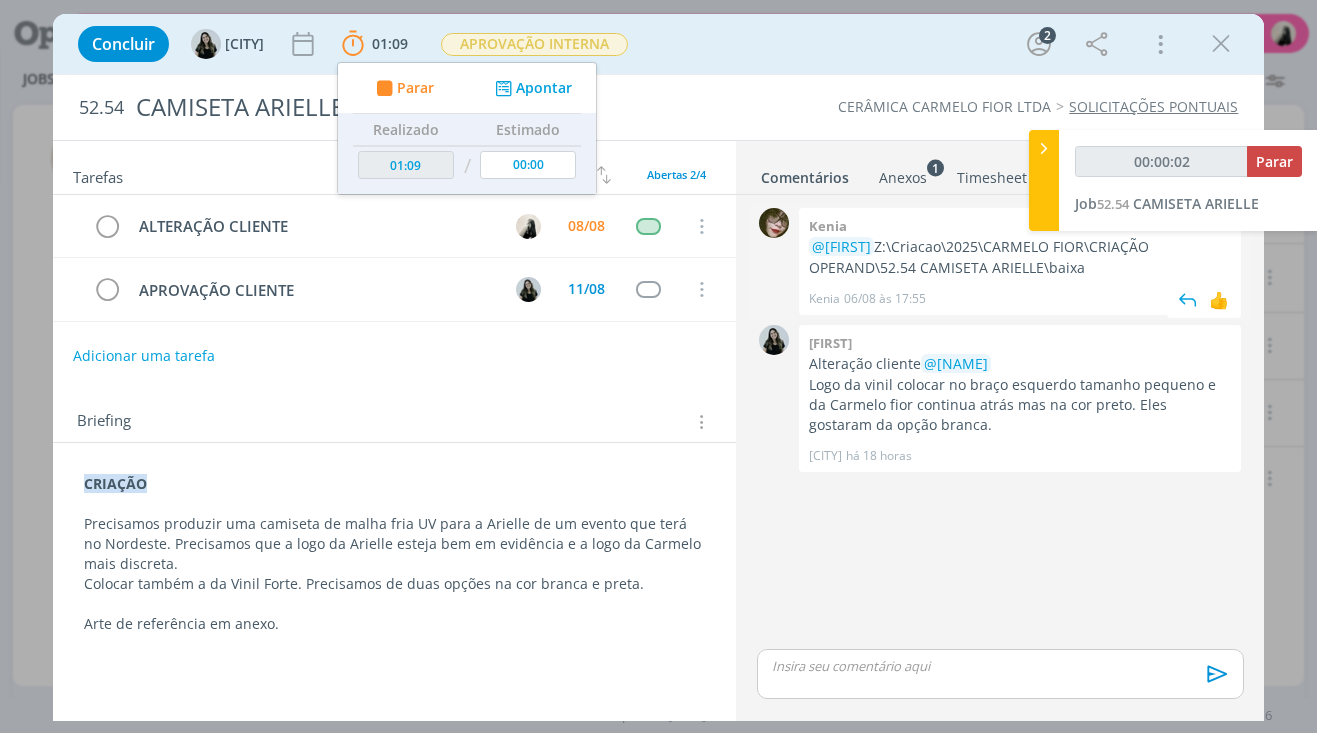 drag, startPoint x: 883, startPoint y: 249, endPoint x: 1121, endPoint y: 276, distance: 239.52661 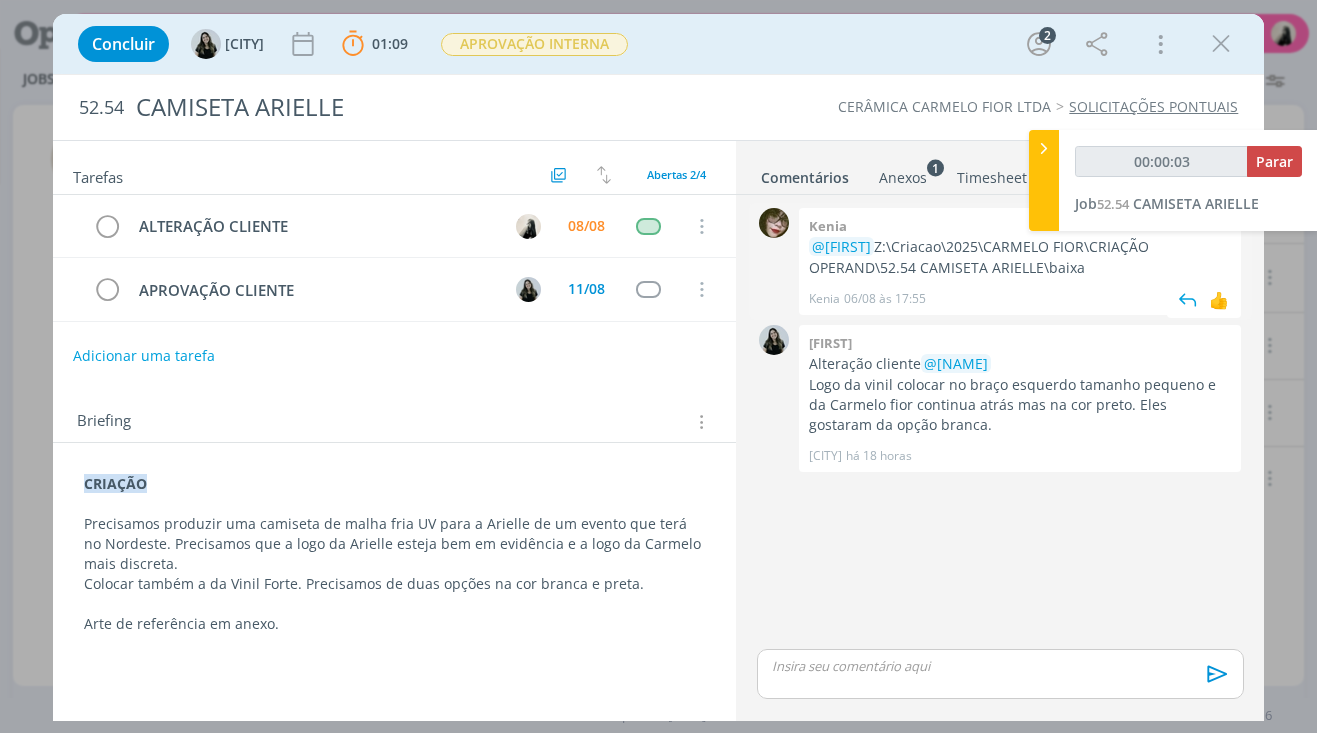 copy on "Z:\Criacao\2025\CARMELO FIOR\CRIAÇÃO OPERAND\52.54 CAMISETA ARIELLE\baixa" 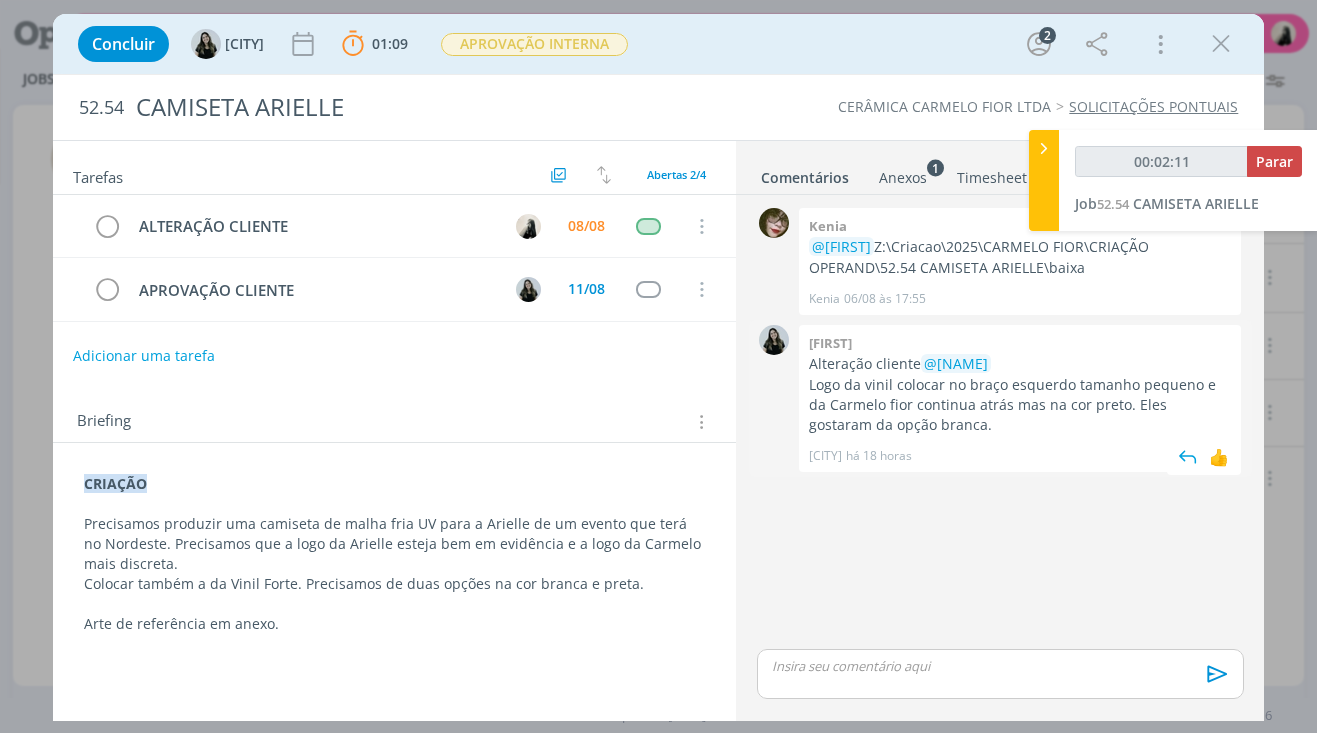 click on "Logo da vinil colocar no braço esquerdo tamanho pequeno e da Carmelo fior continua atrás mas na cor preto. Eles gostaram da opção branca." at bounding box center (1020, 405) 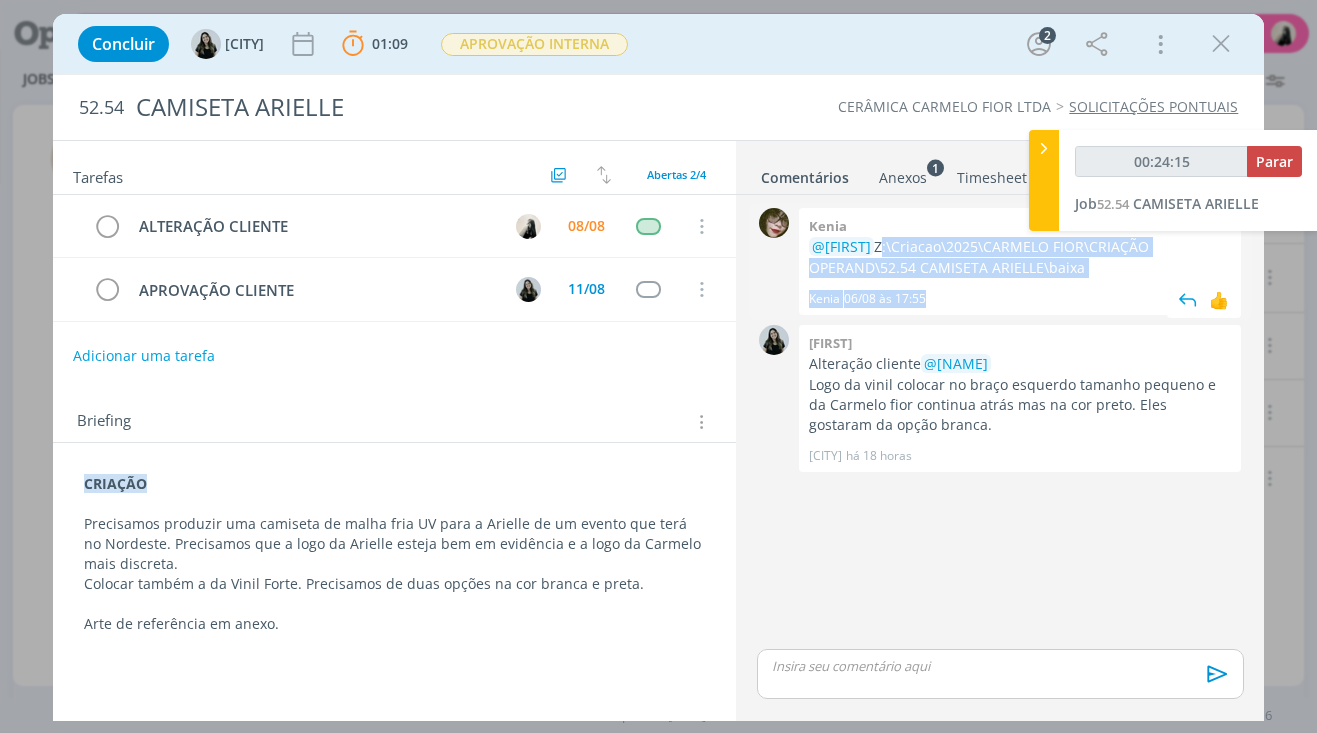 drag, startPoint x: 883, startPoint y: 247, endPoint x: 1090, endPoint y: 279, distance: 209.45883 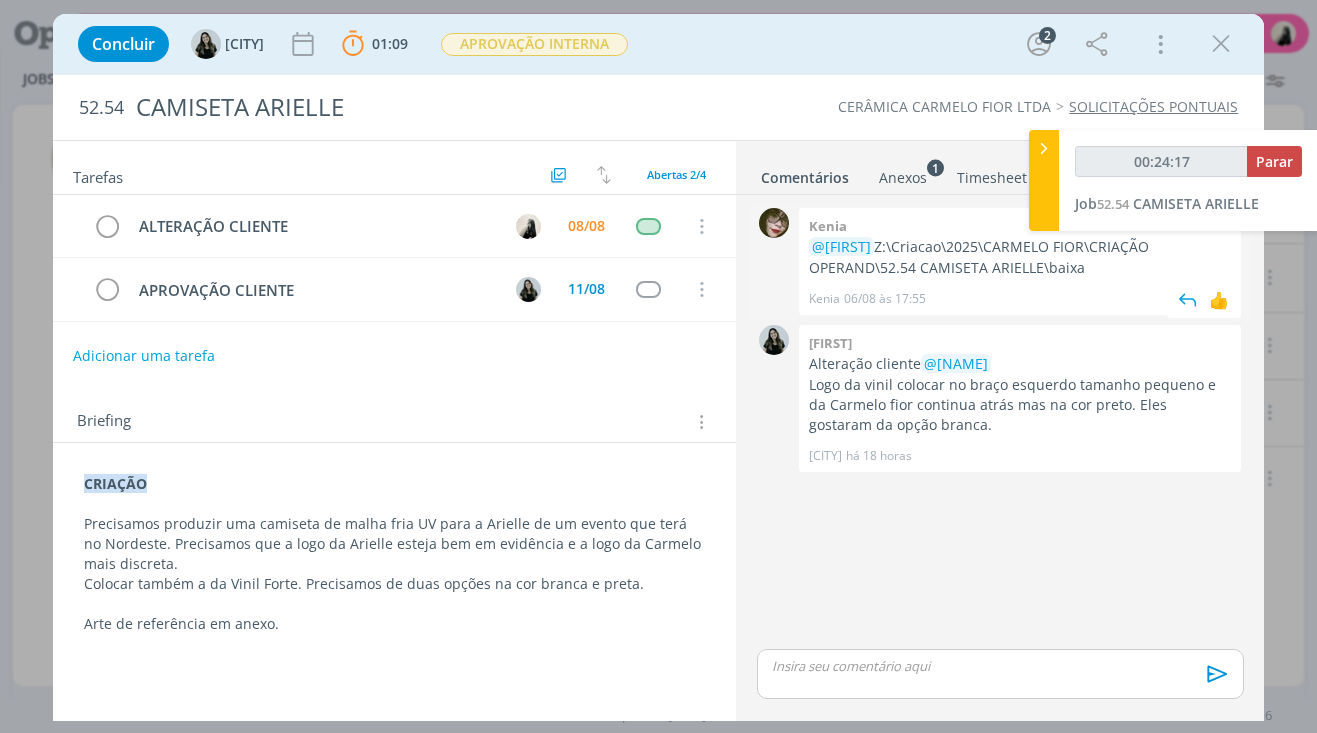drag, startPoint x: 1078, startPoint y: 268, endPoint x: 880, endPoint y: 242, distance: 199.69977 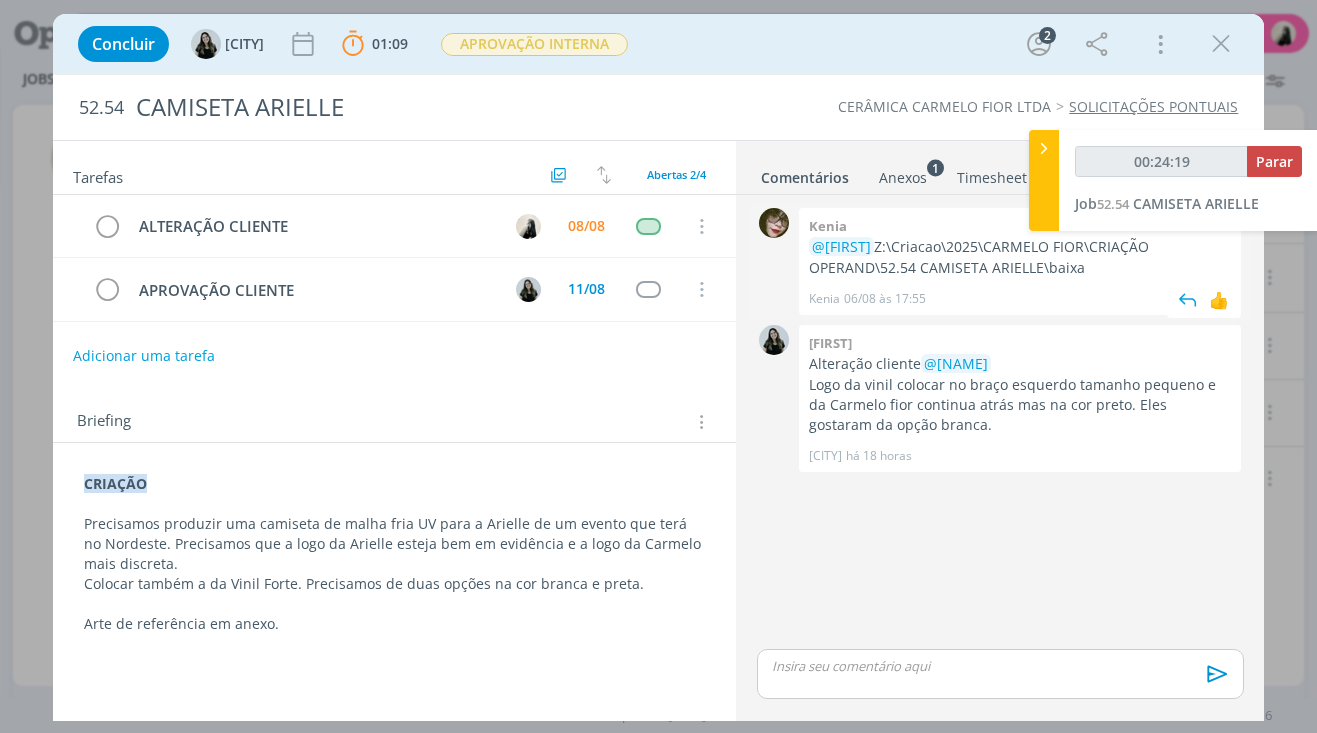 copy on "Z:\Criacao\2025\CARMELO FIOR\CRIAÇÃO OPERAND\52.54 CAMISETA ARIELLE\baixa" 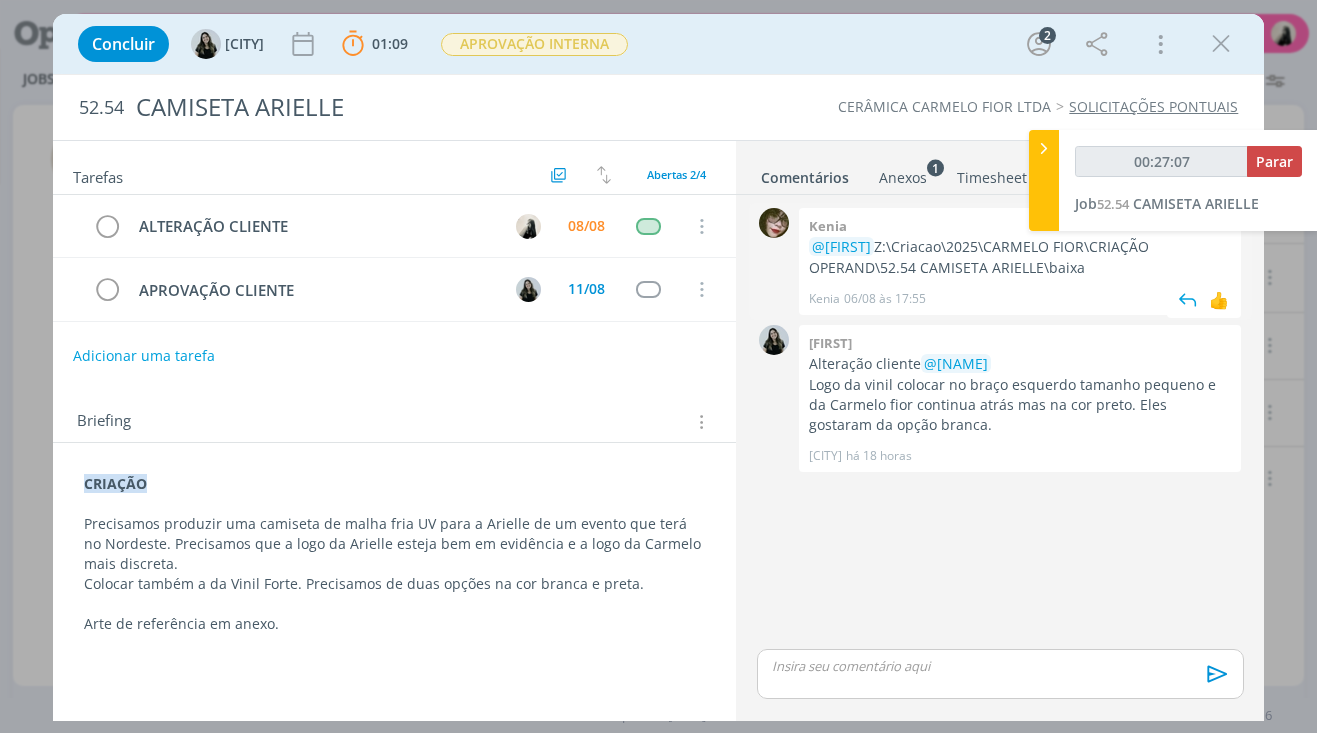 copy on "Z:\Criacao\2025\CARMELO FIOR\CRIAÇÃO OPERAND\52.54 CAMISETA ARIELLE\baixa" 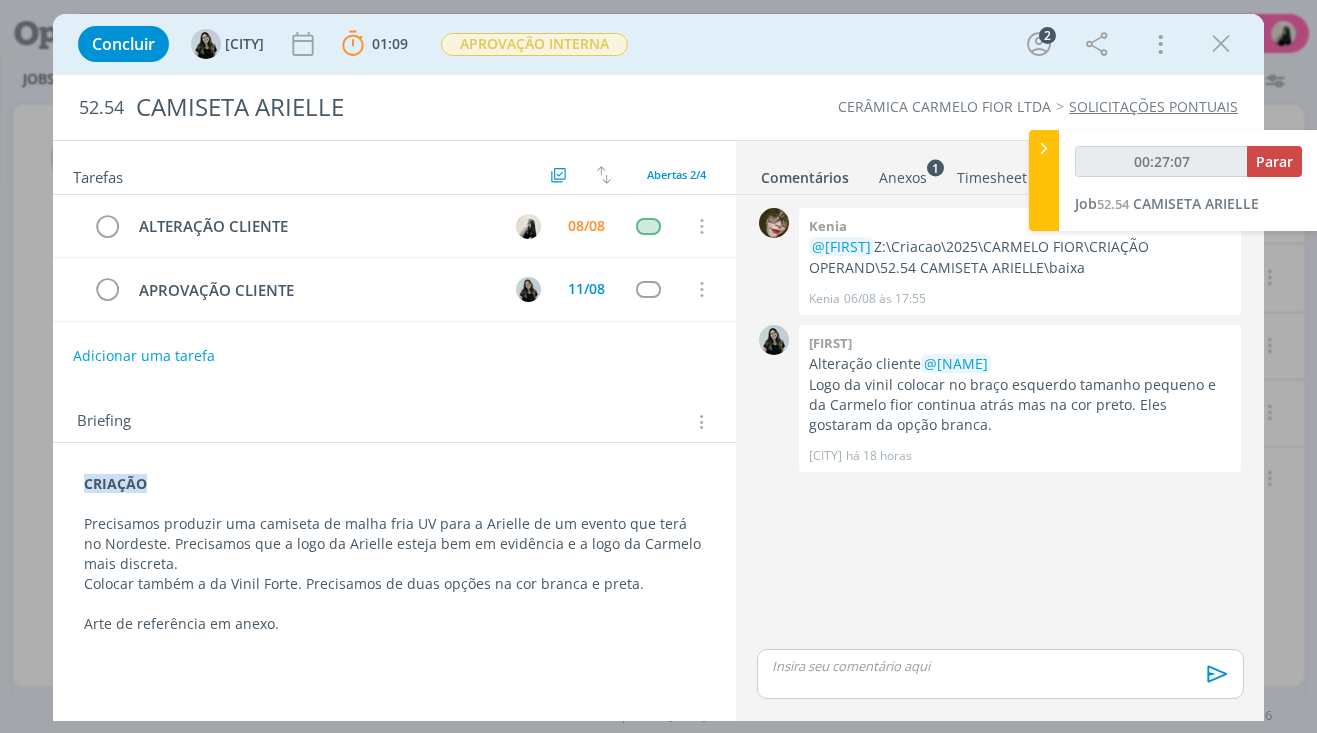 type on "00:27:08" 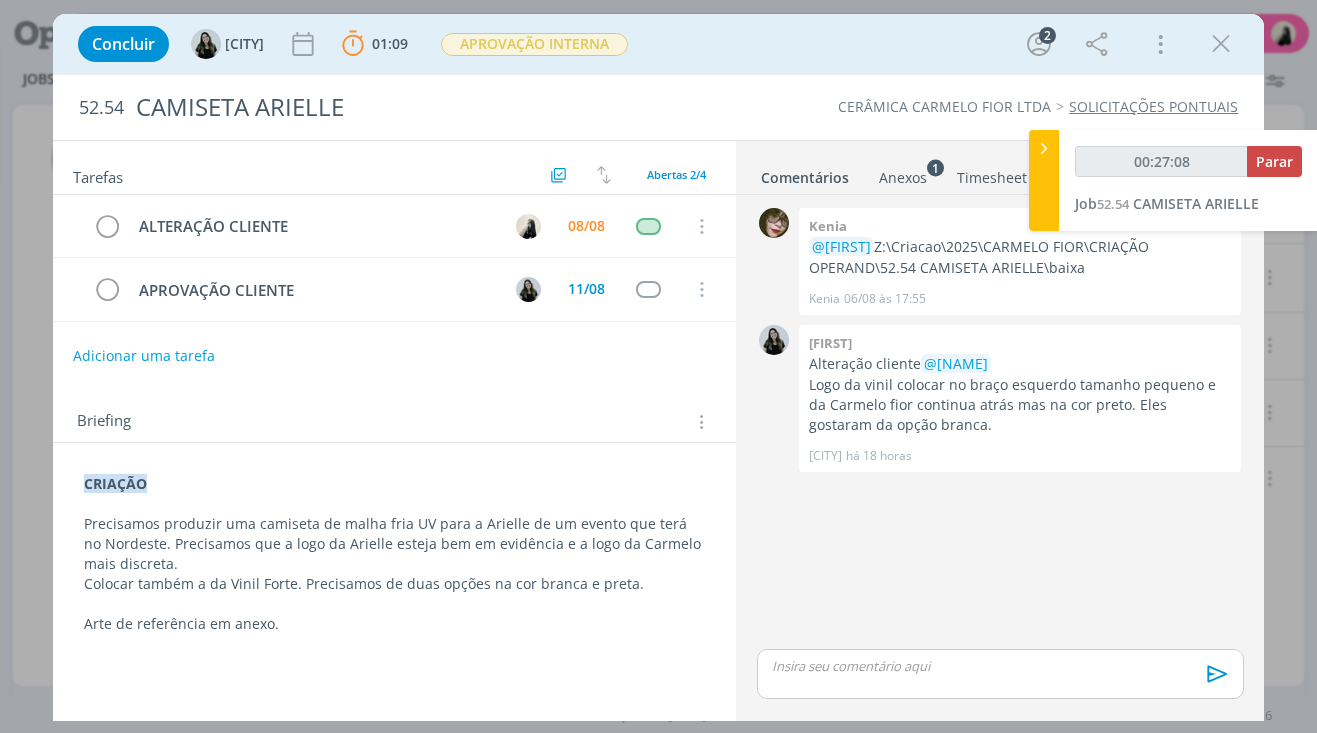 click at bounding box center (1000, 666) 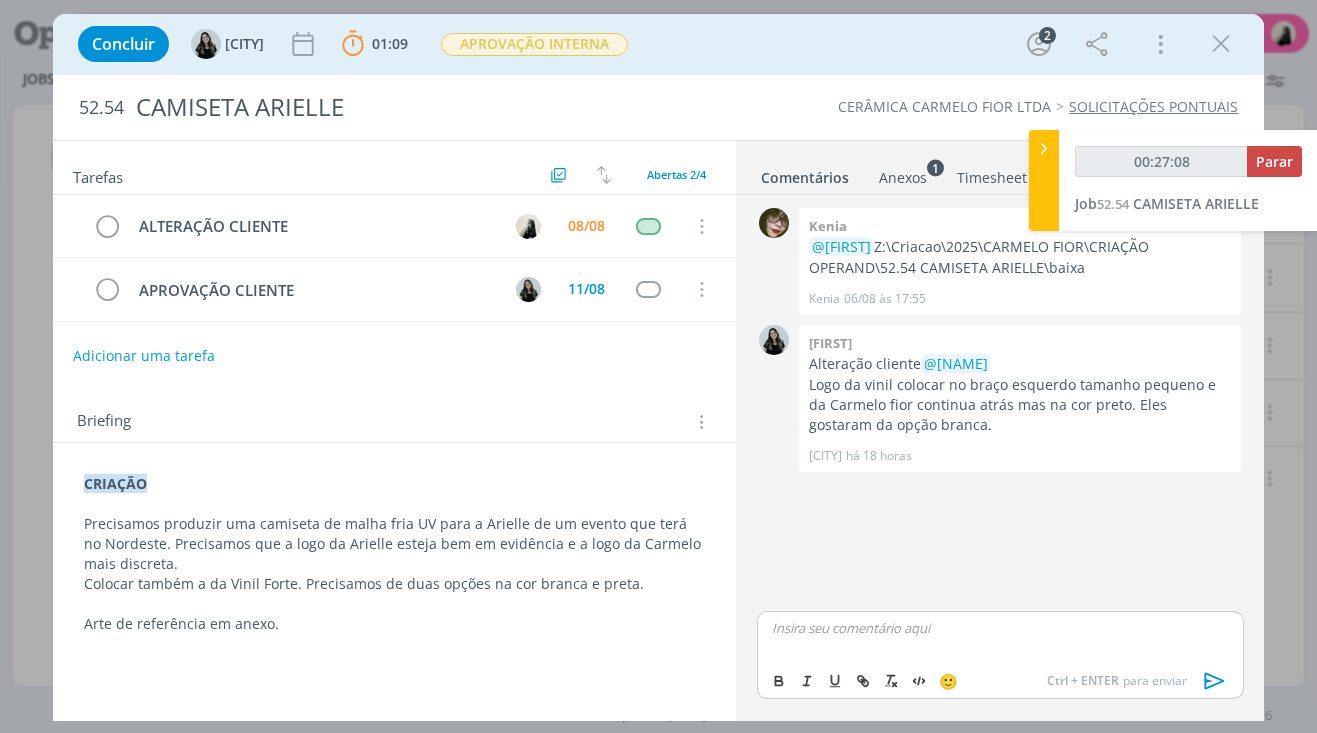 type 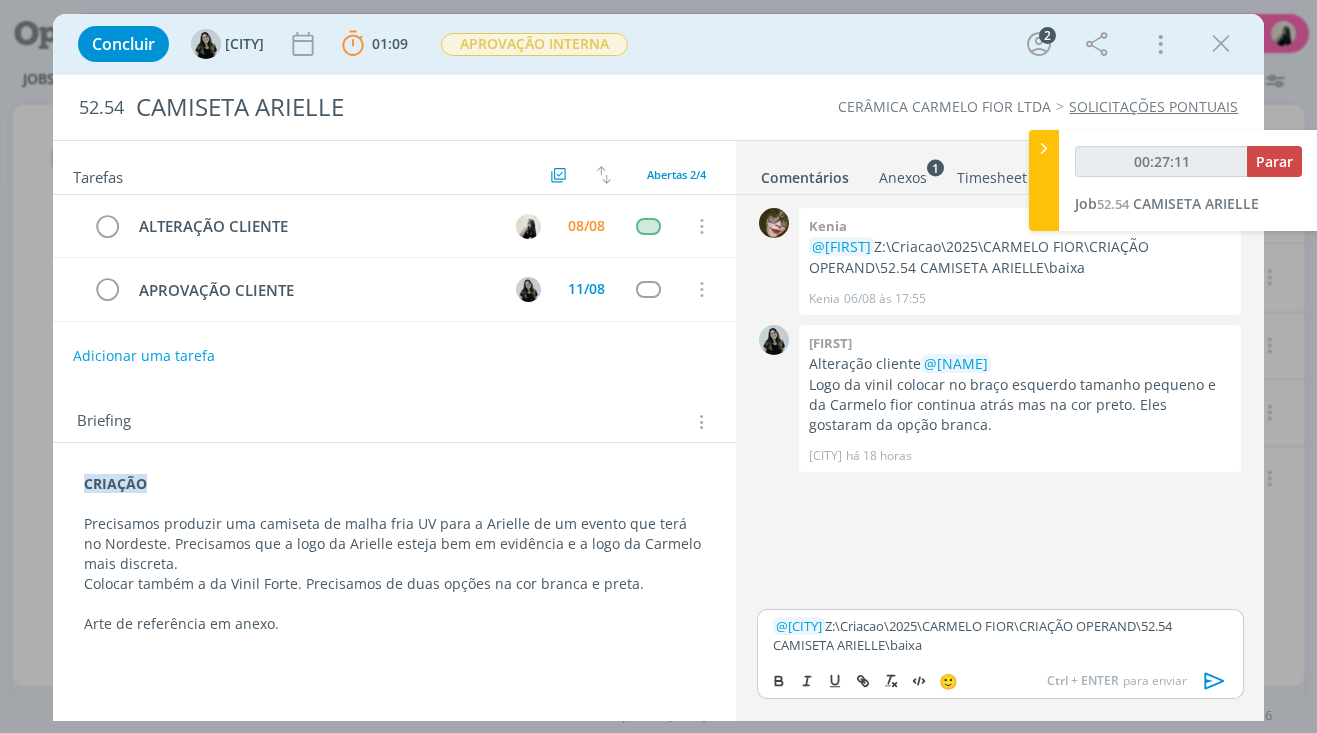 click 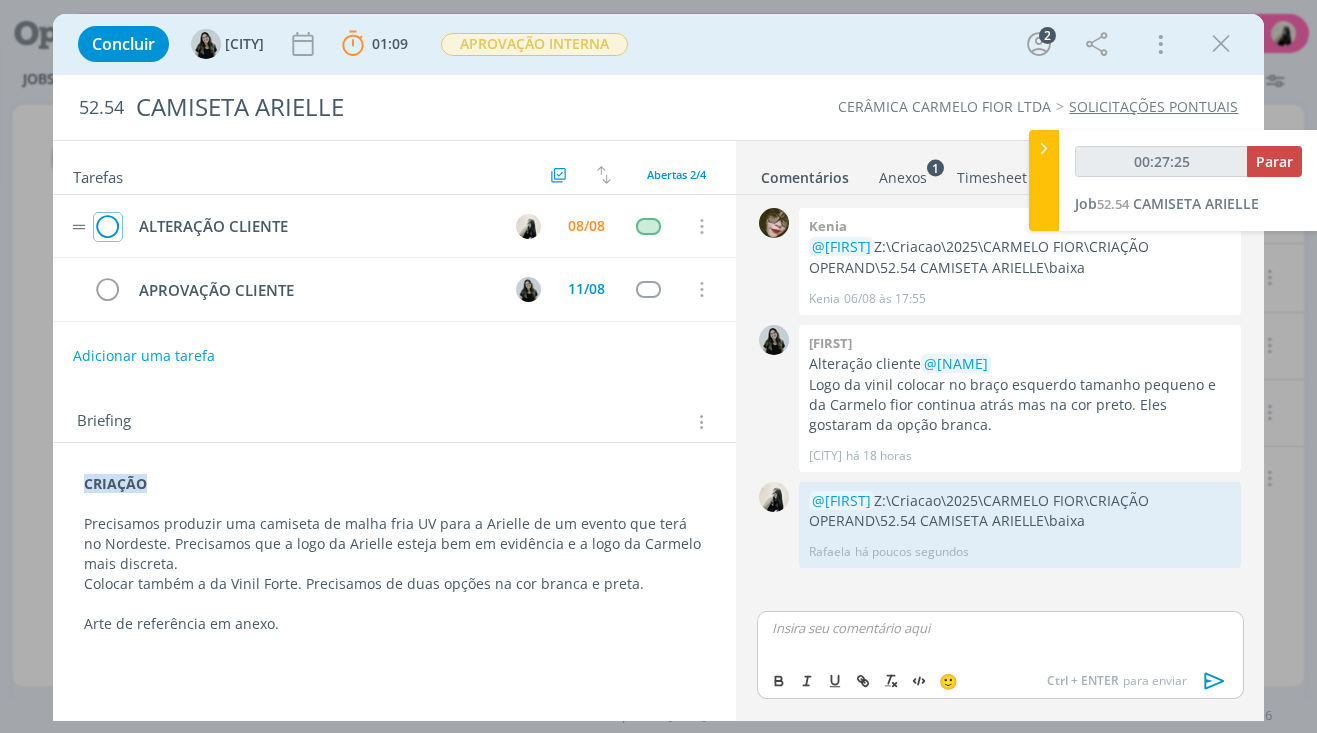 click at bounding box center [108, 227] 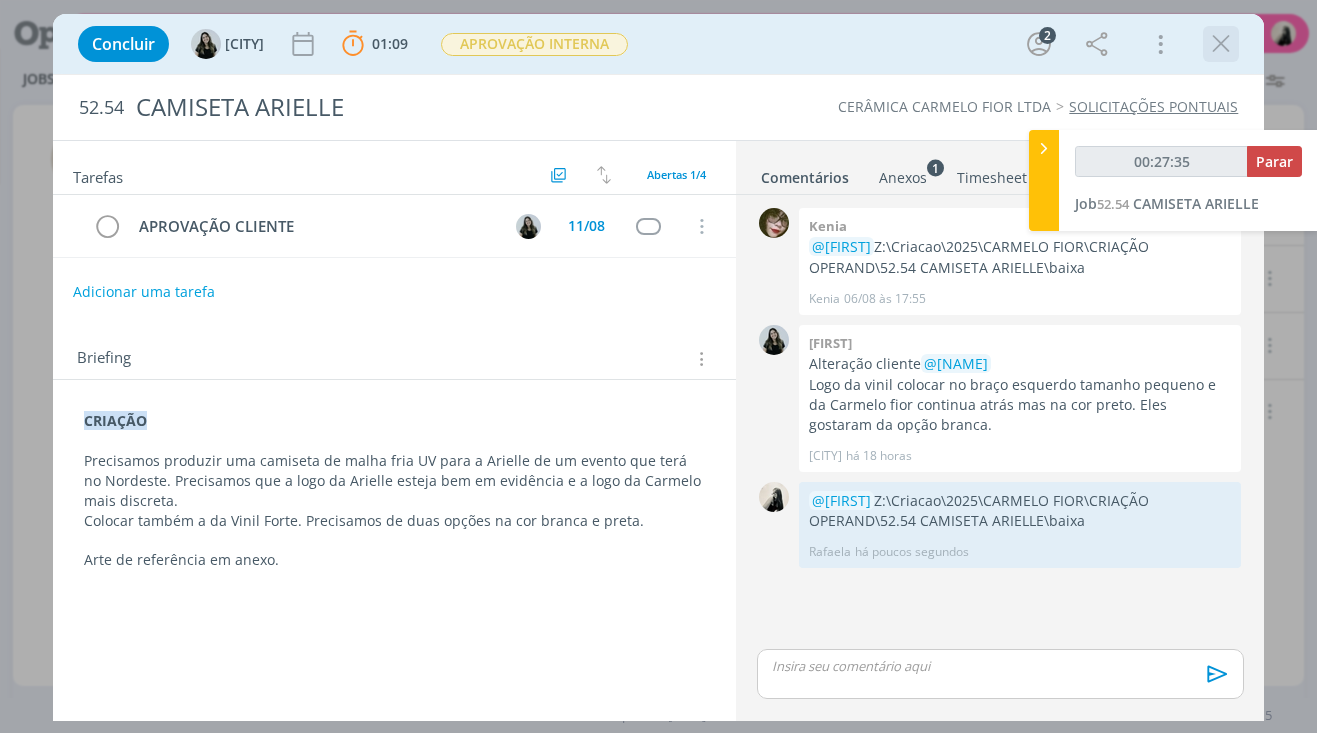 click at bounding box center (1221, 44) 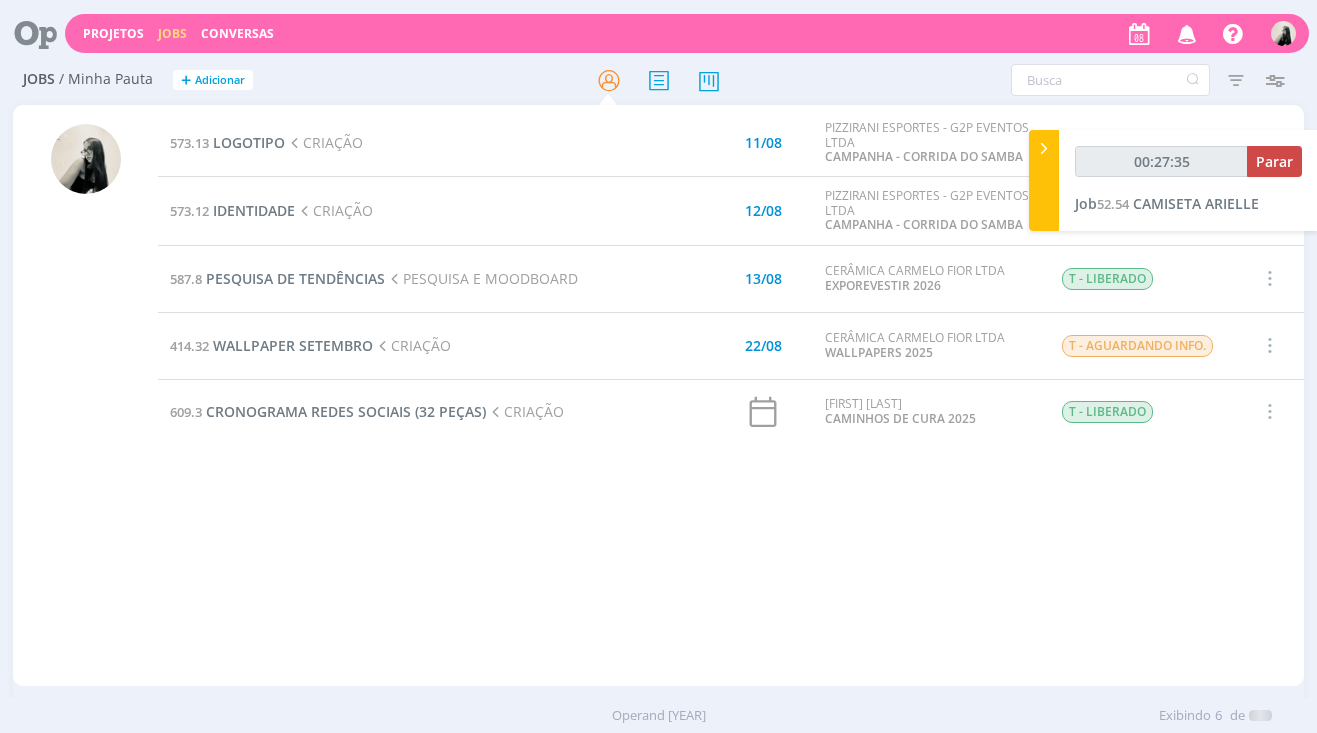 type on "00:27:36" 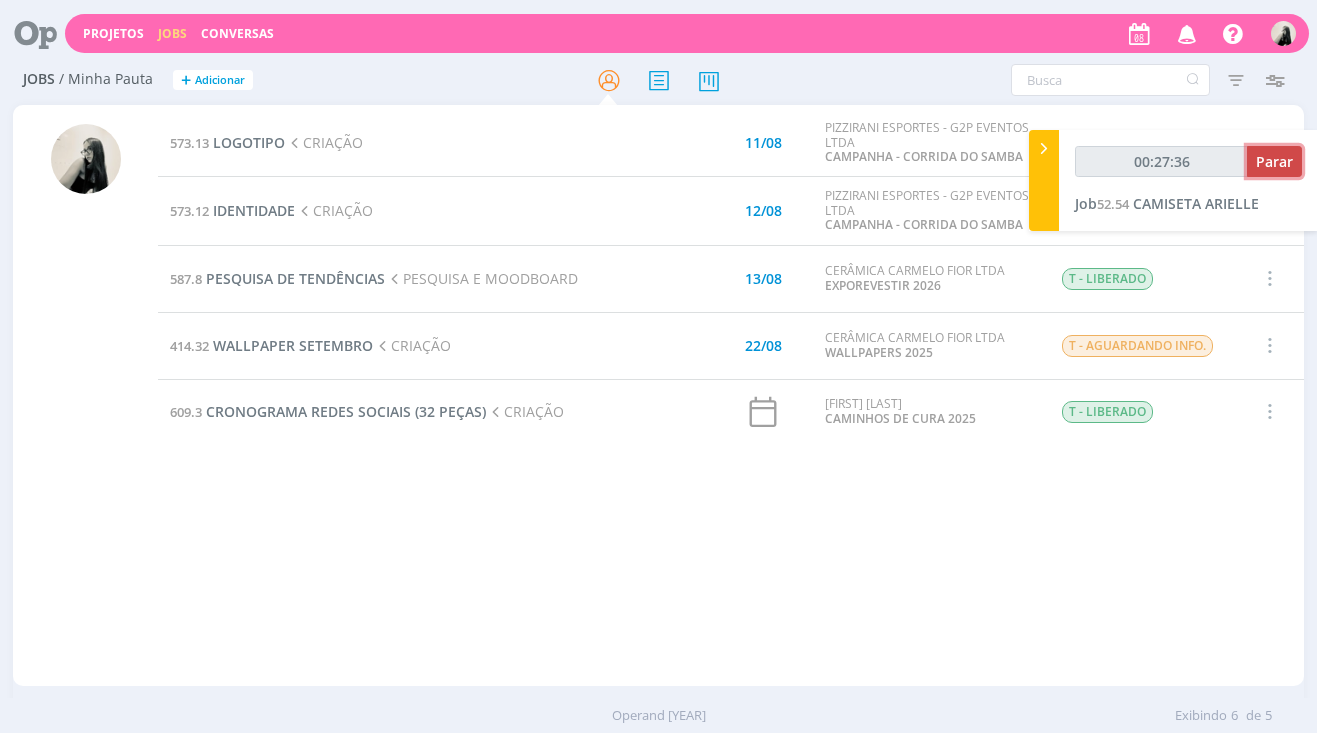 click on "Parar" at bounding box center (1274, 161) 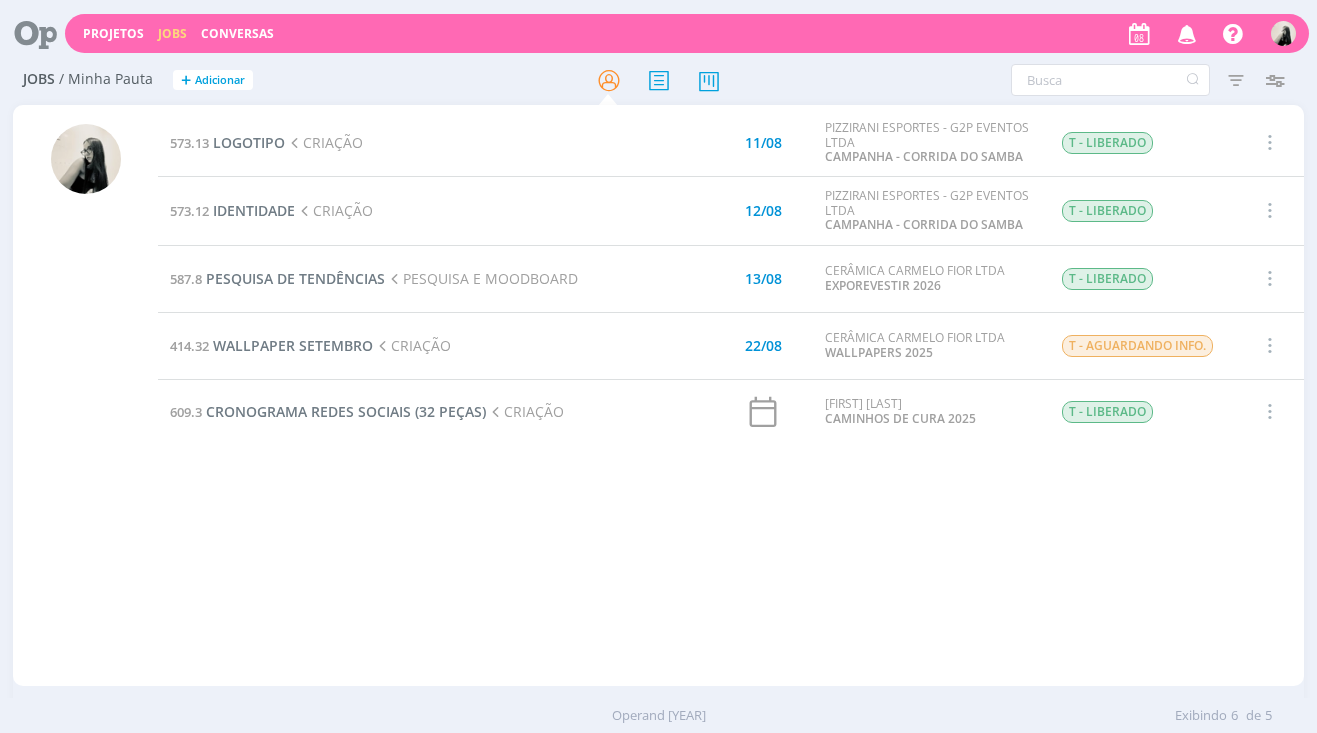 click at bounding box center [653, 211] 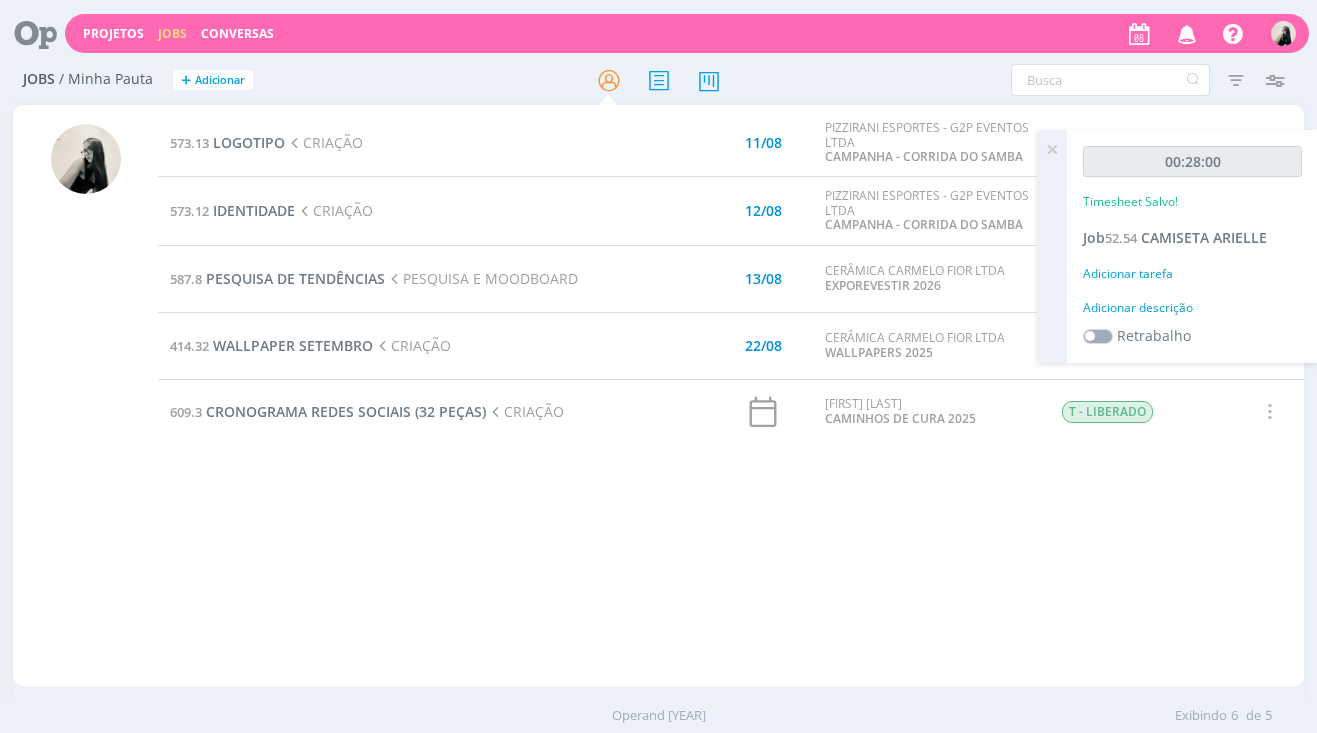 click at bounding box center (1187, 33) 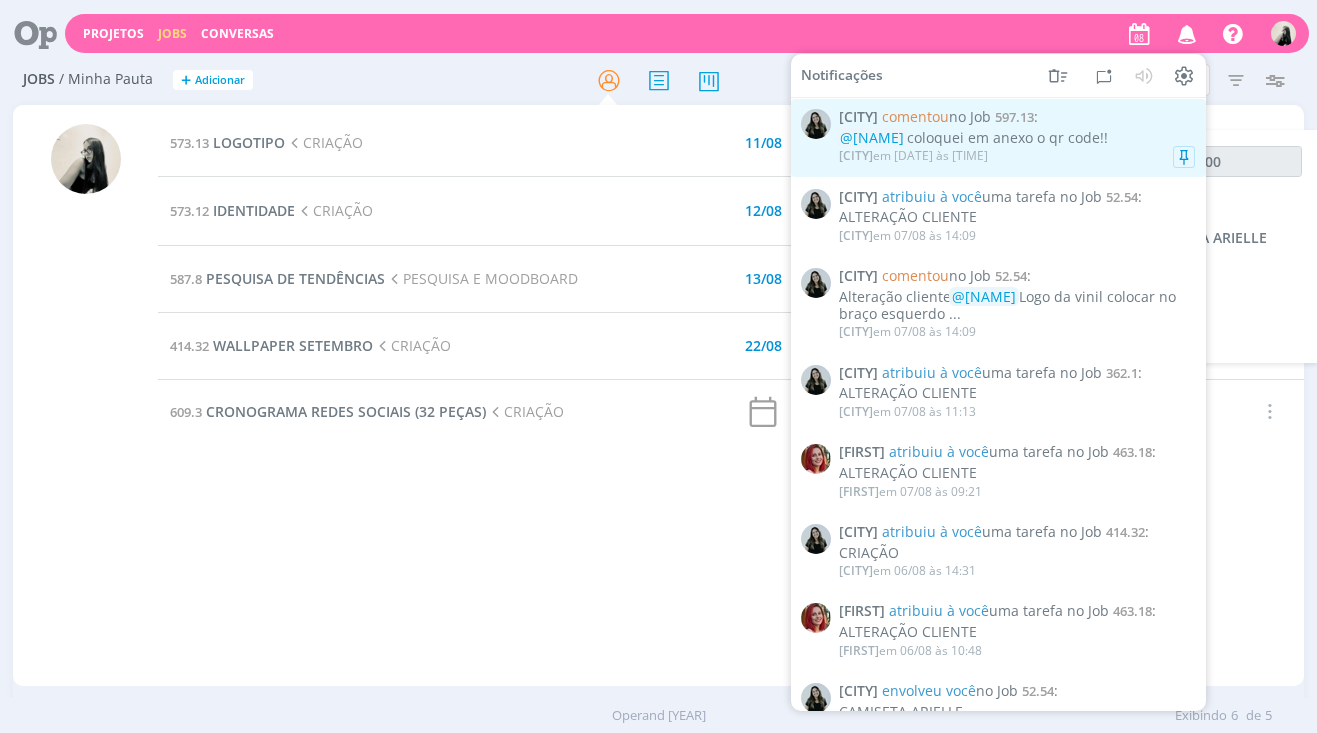 click on "597.13" at bounding box center (1014, 117) 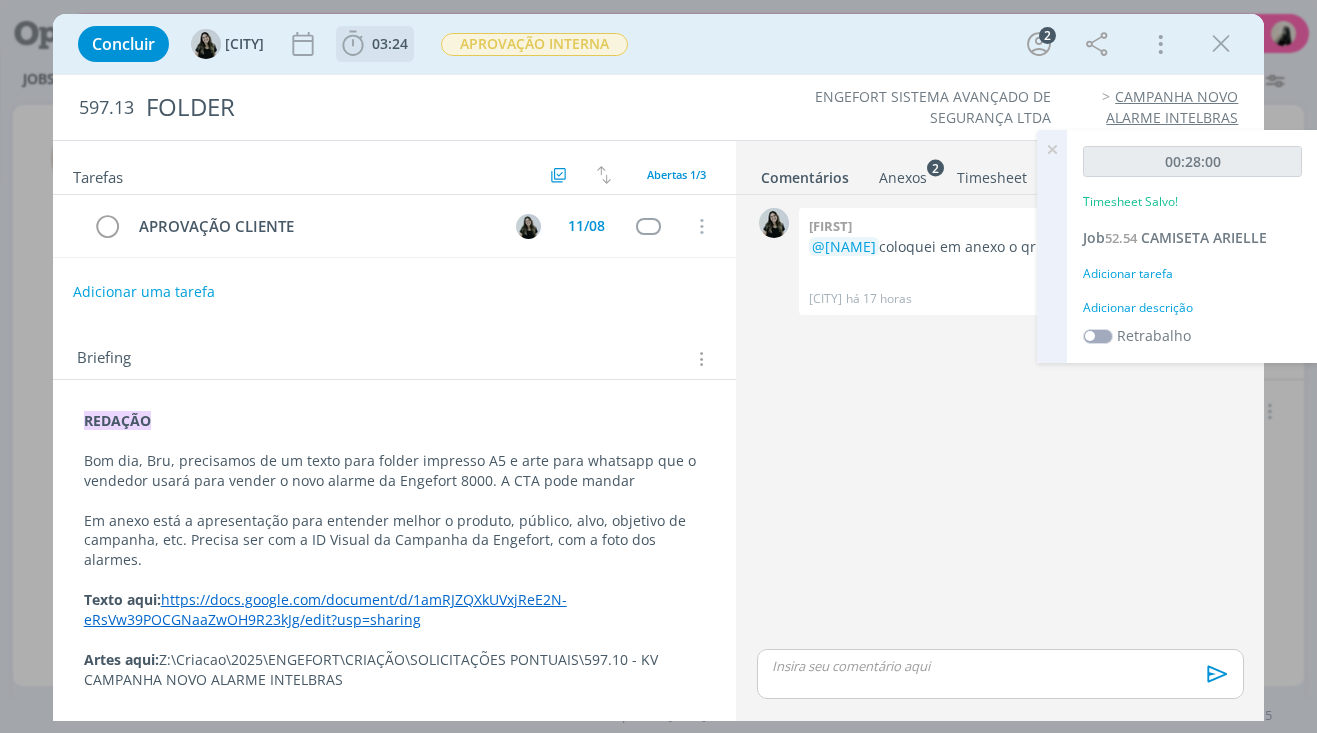 click 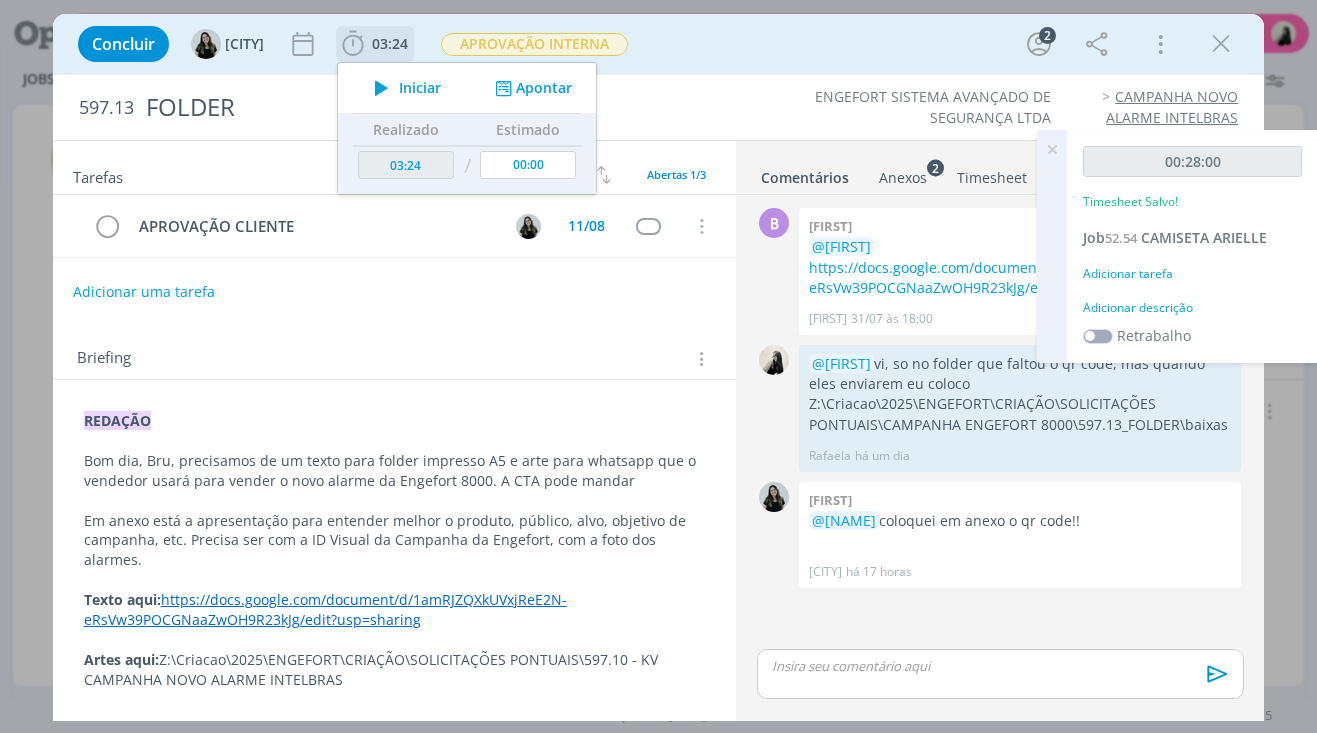 click at bounding box center (381, 88) 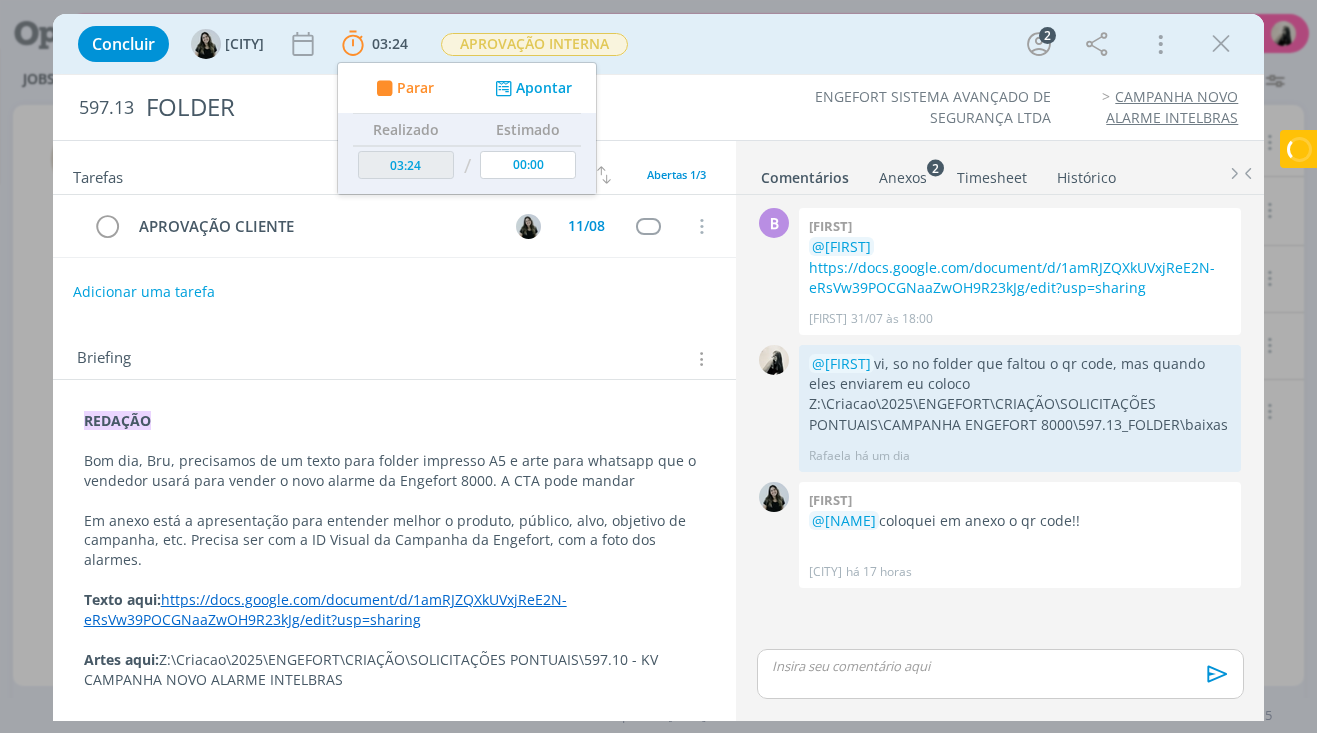 click on "Briefing
Briefings Predefinidos
Versões do Briefing
Ver Briefing do Projeto" at bounding box center (397, 359) 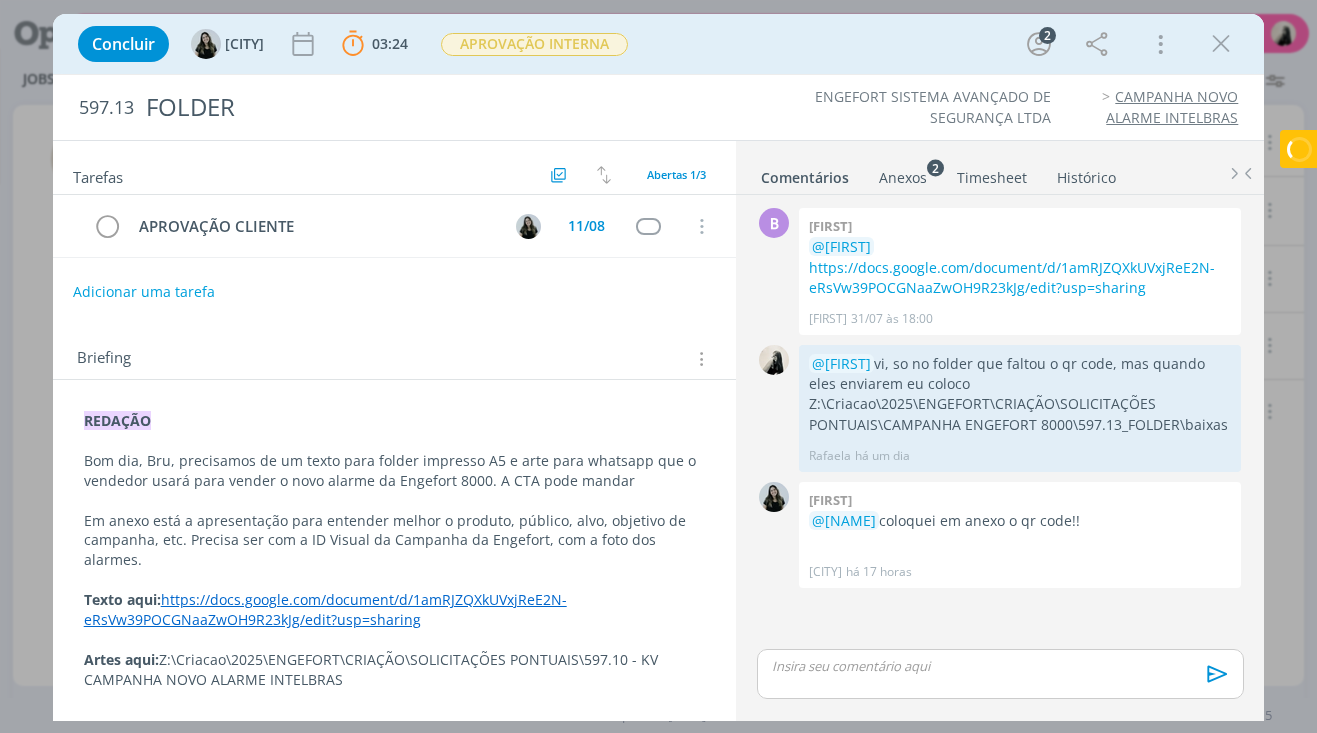 click on "Anexos
2" at bounding box center (903, 178) 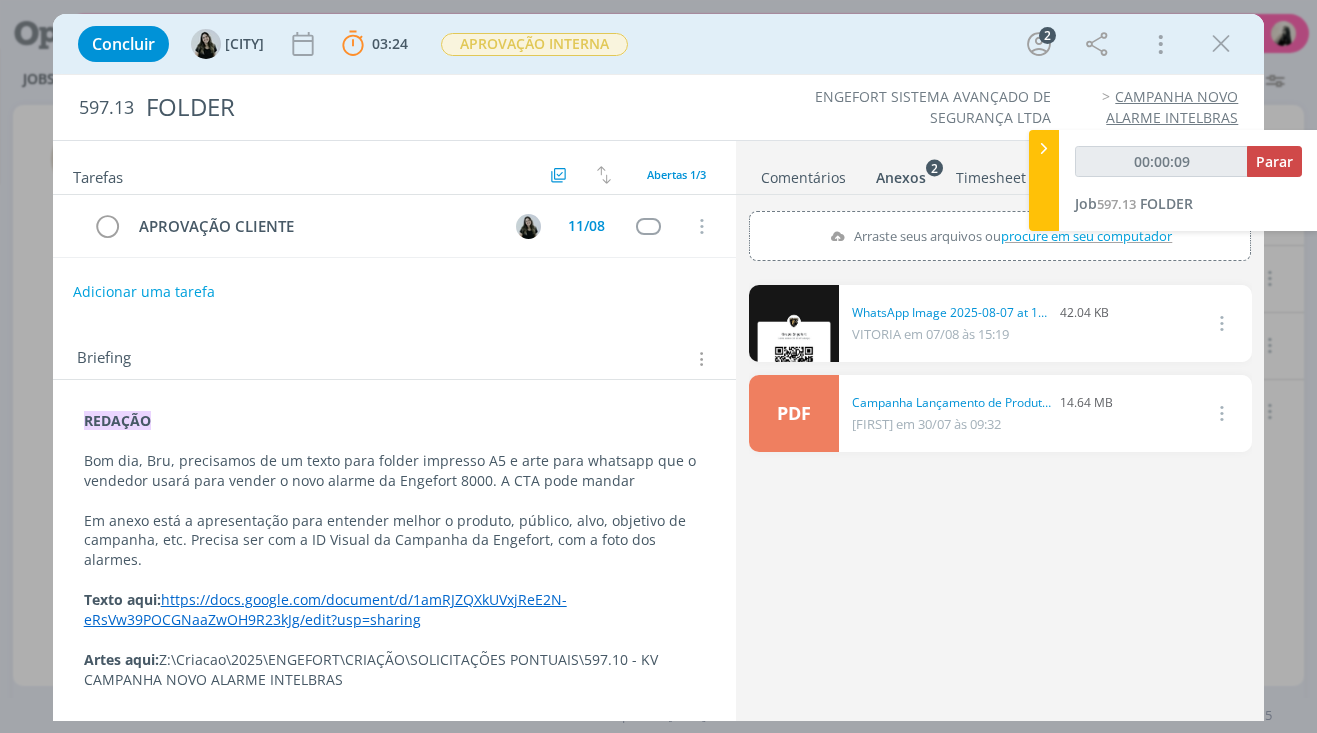 click at bounding box center (794, 323) 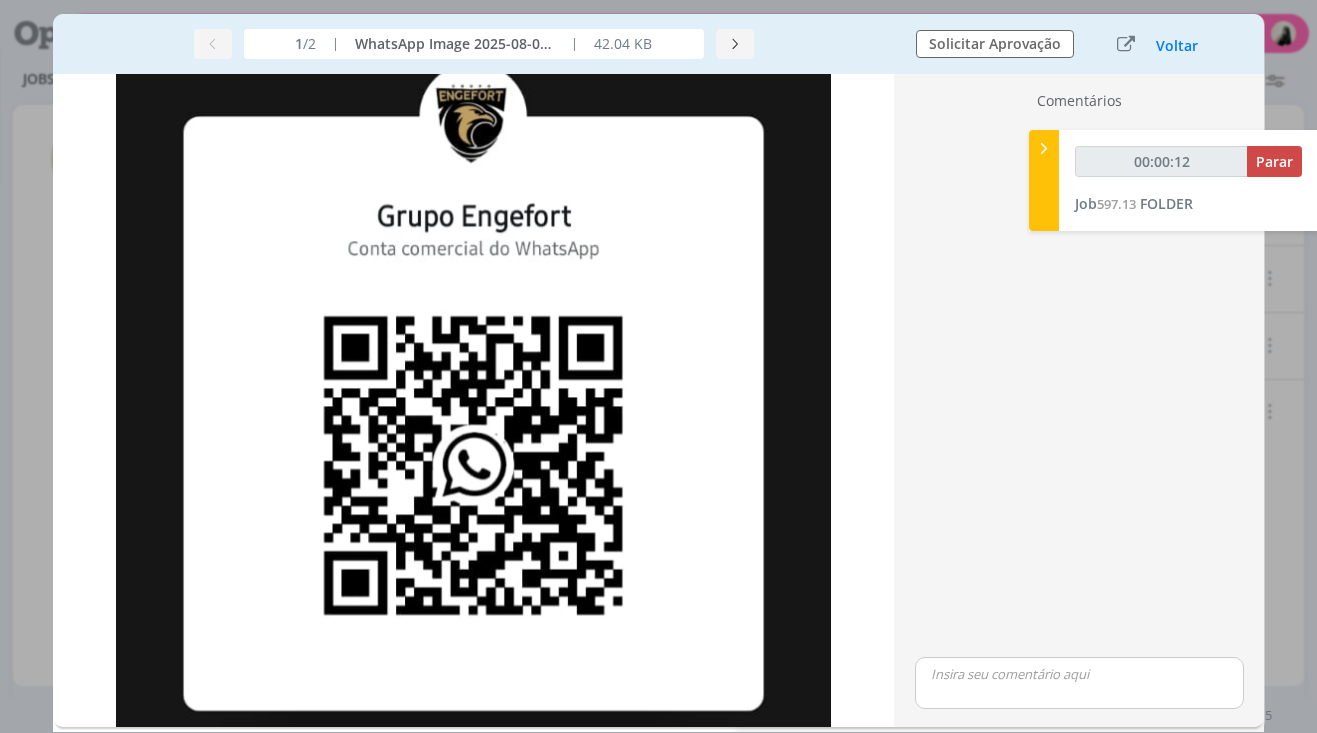 scroll, scrollTop: 300, scrollLeft: 0, axis: vertical 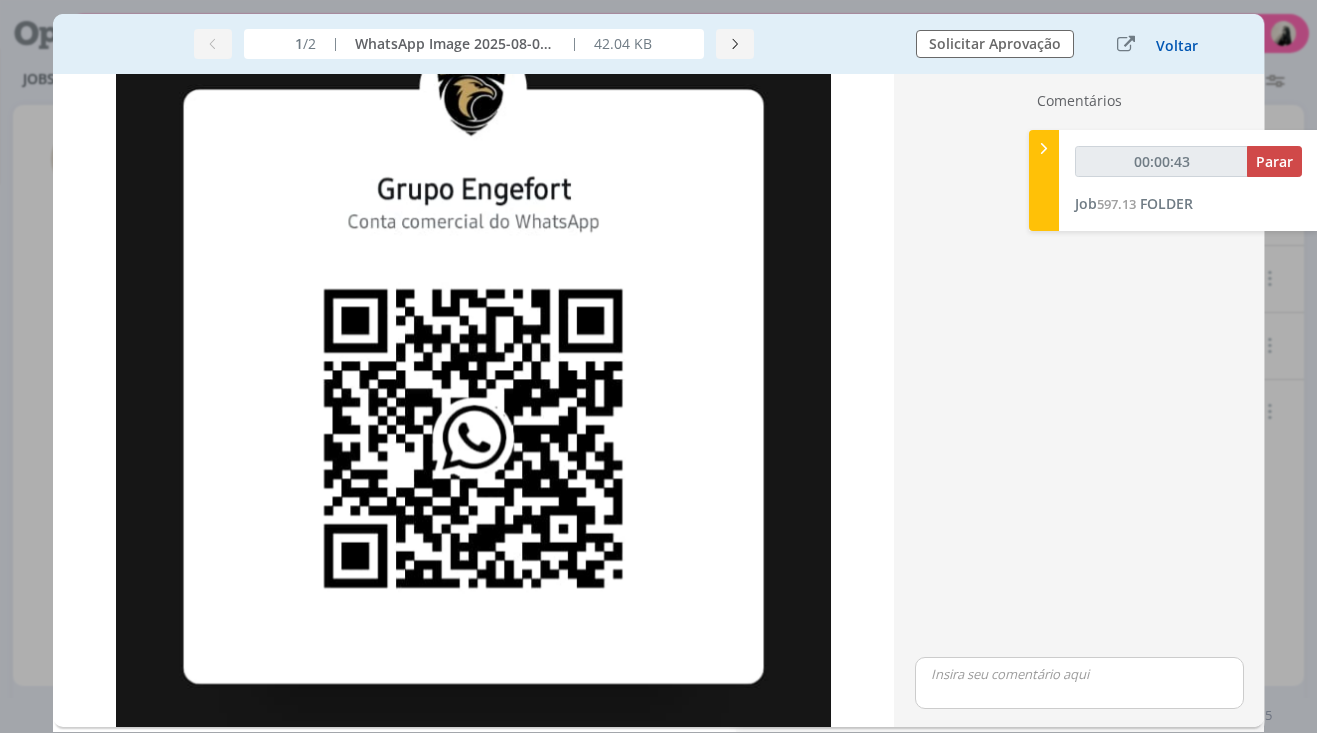 click on "Voltar" at bounding box center (1177, 46) 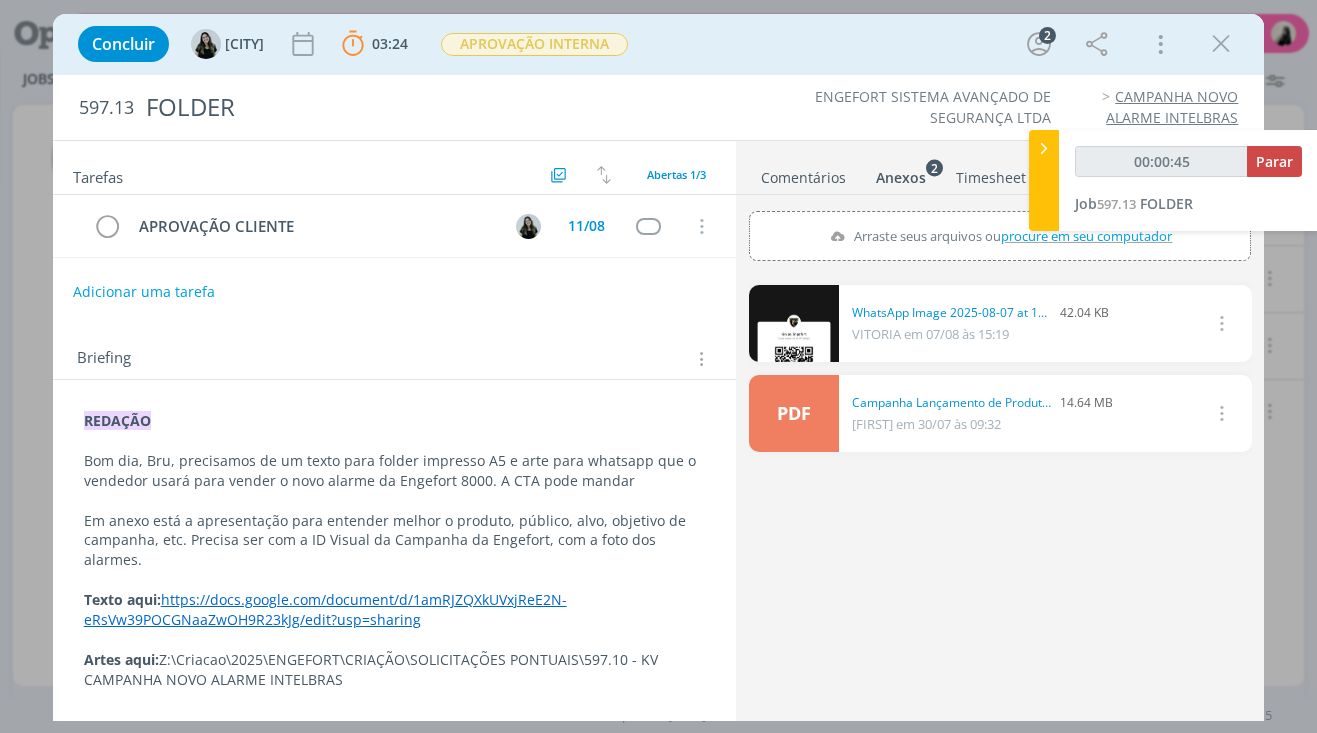 click on "Comentários" at bounding box center (803, 173) 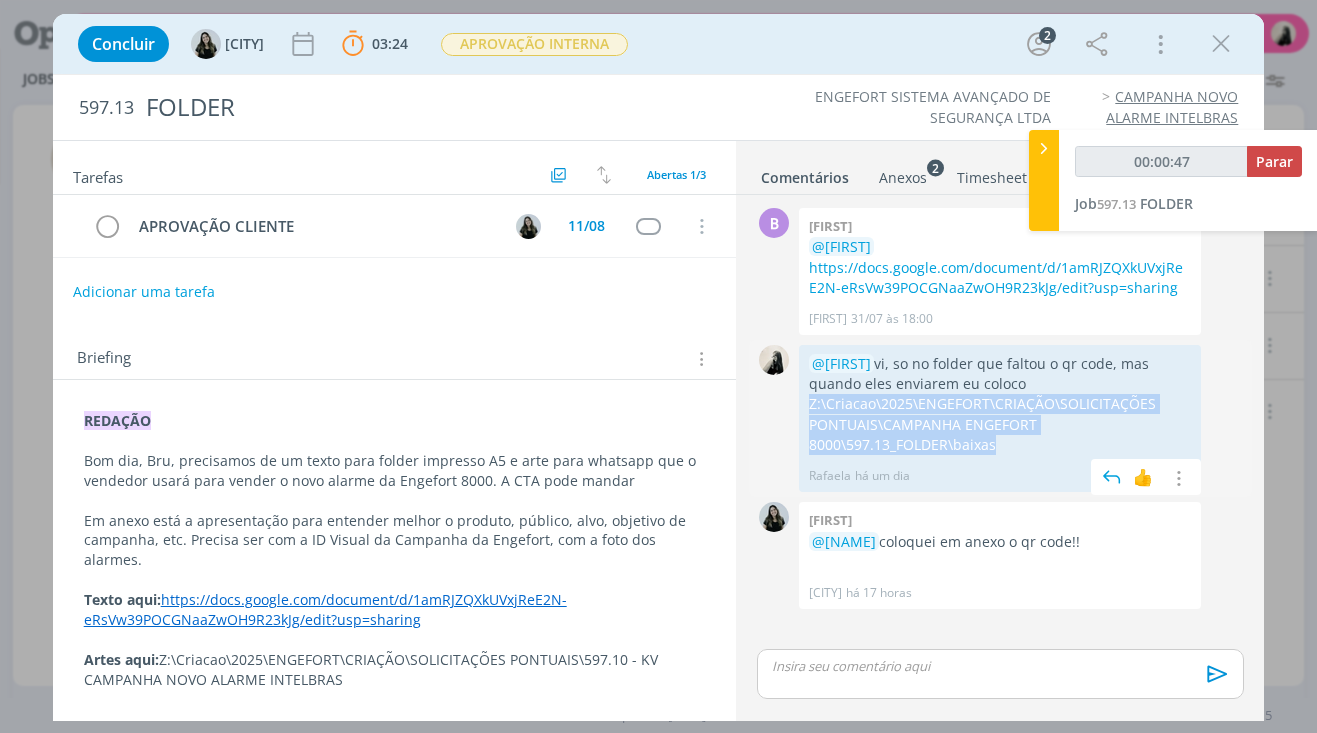 drag, startPoint x: 807, startPoint y: 407, endPoint x: 1011, endPoint y: 450, distance: 208.48262 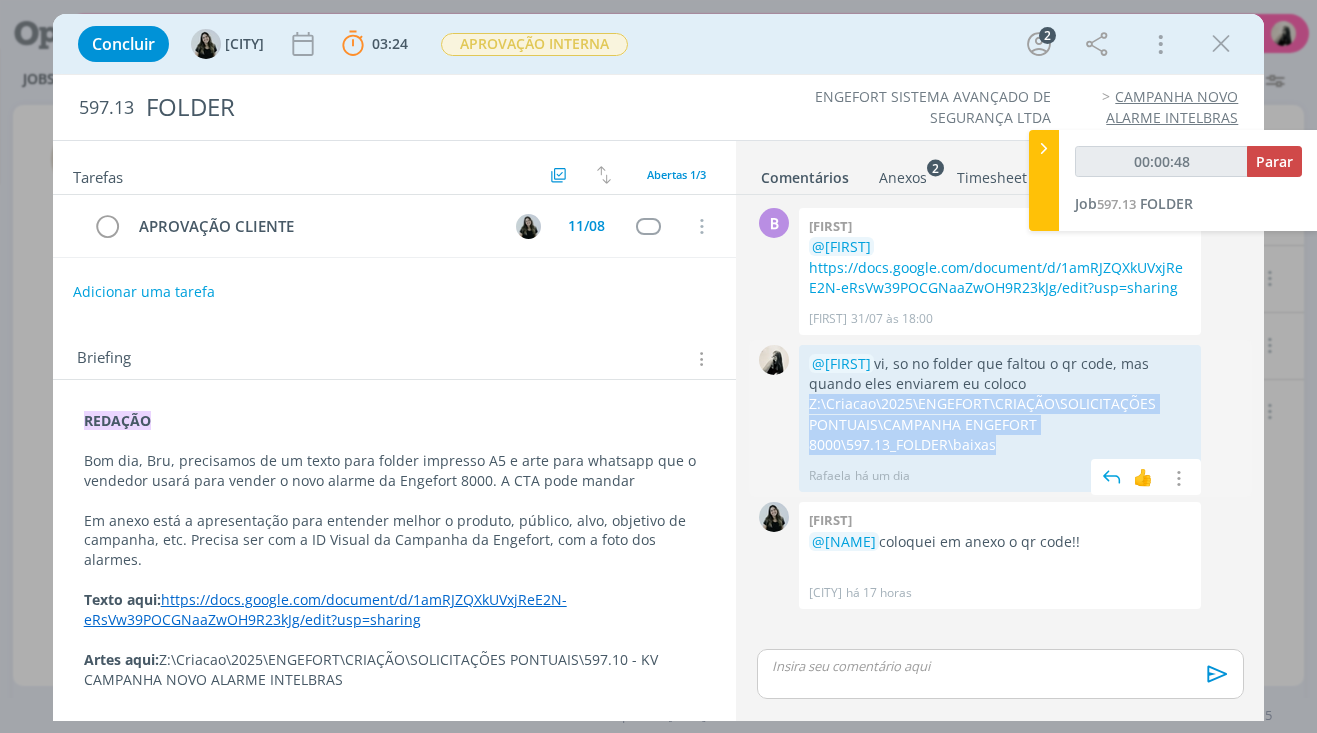copy on "Z:\Criacao\2025\ENGEFORT\CRIAÇÃO\SOLICITAÇÕES PONTUAIS\CAMPANHA ENGEFORT 8000\597.13_FOLDER\baixas" 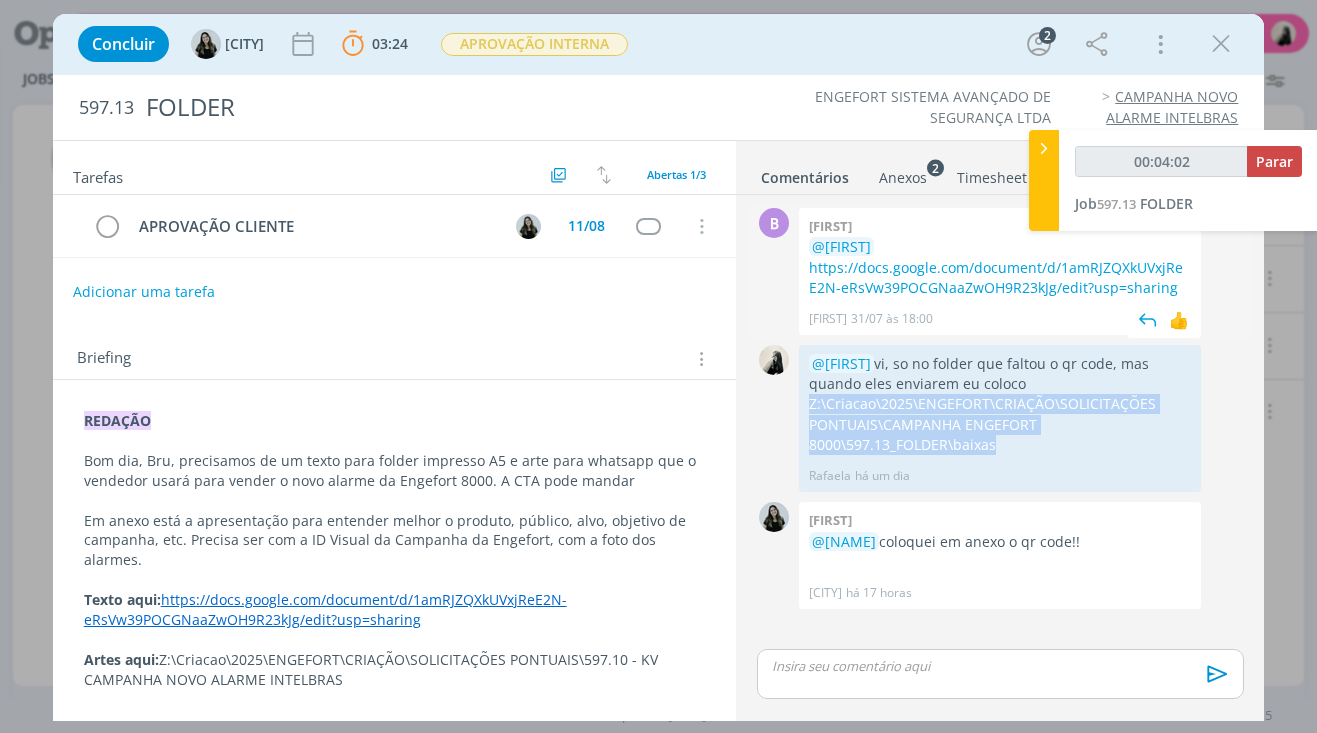copy on "Z:\Criacao\2025\ENGEFORT\CRIAÇÃO\SOLICITAÇÕES PONTUAIS\CAMPANHA ENGEFORT 8000\597.13_FOLDER\baixas" 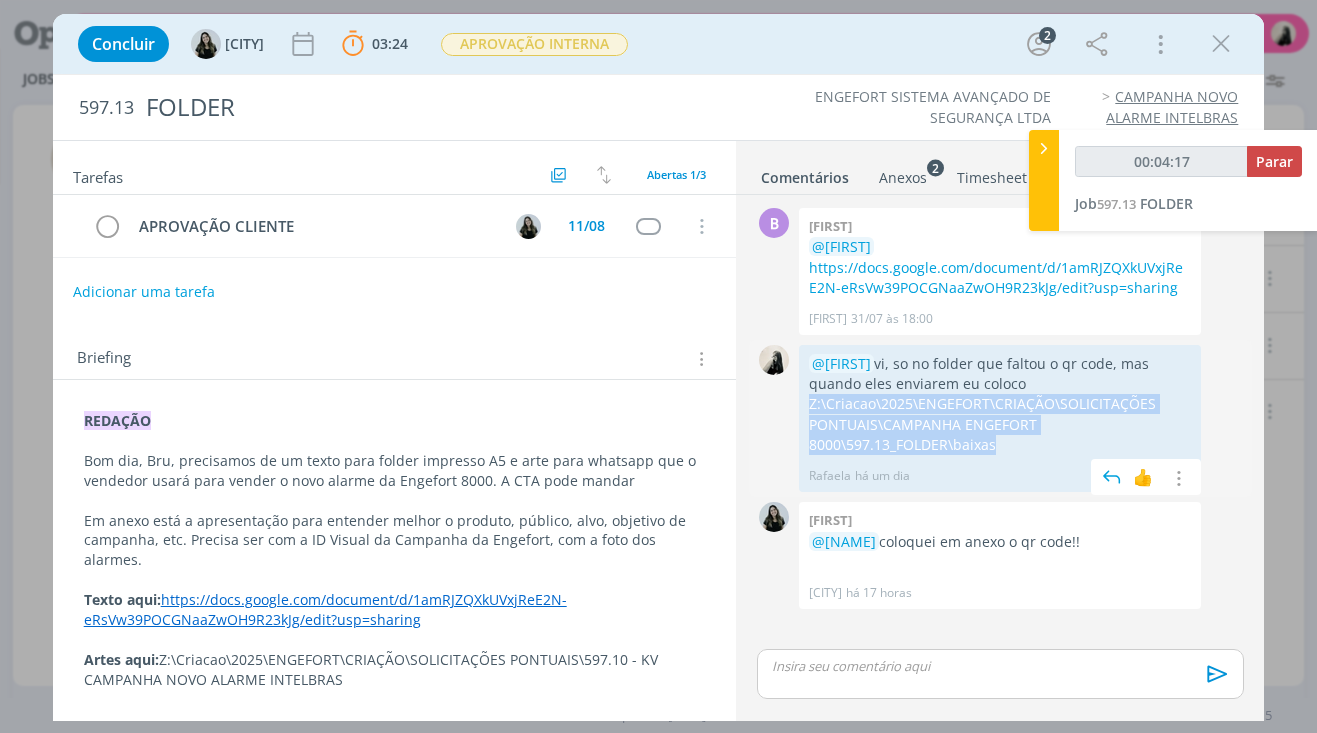 copy on "Z:\Criacao\2025\ENGEFORT\CRIAÇÃO\SOLICITAÇÕES PONTUAIS\CAMPANHA ENGEFORT 8000\597.13_FOLDER\baixas" 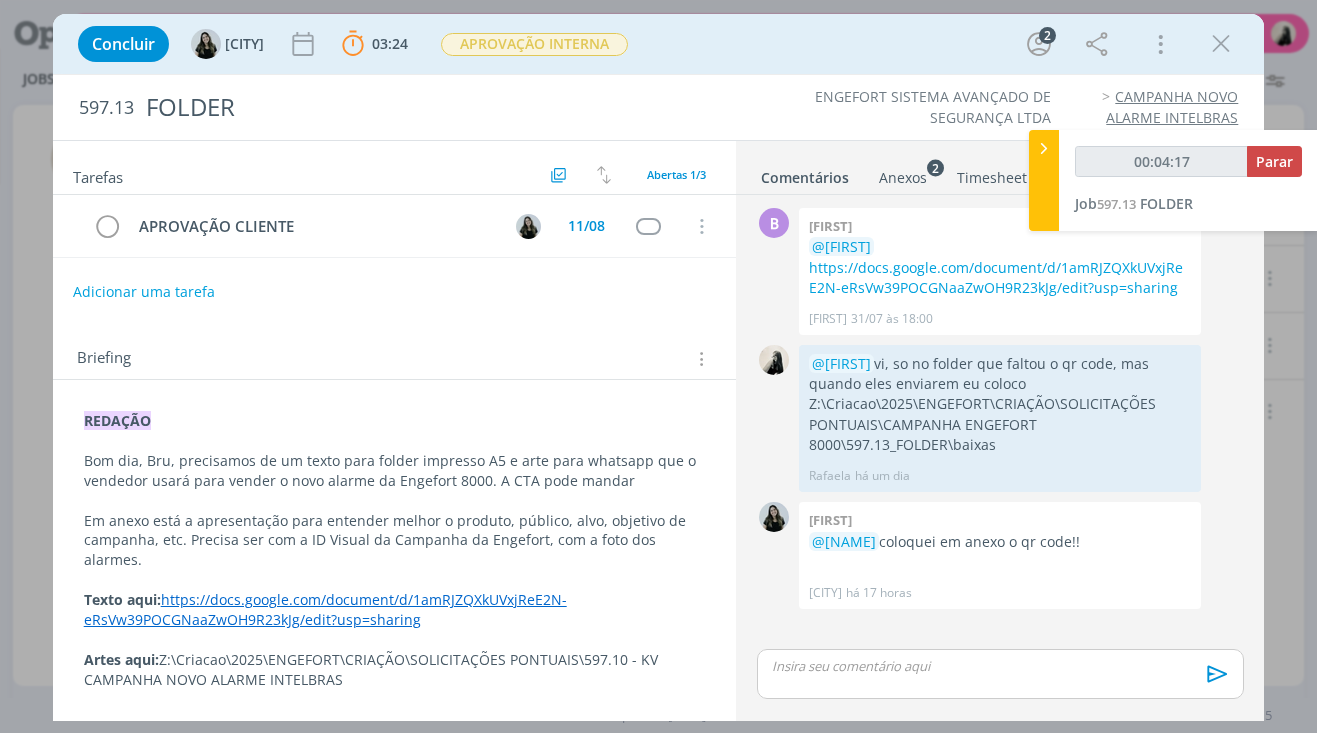 click at bounding box center [1000, 666] 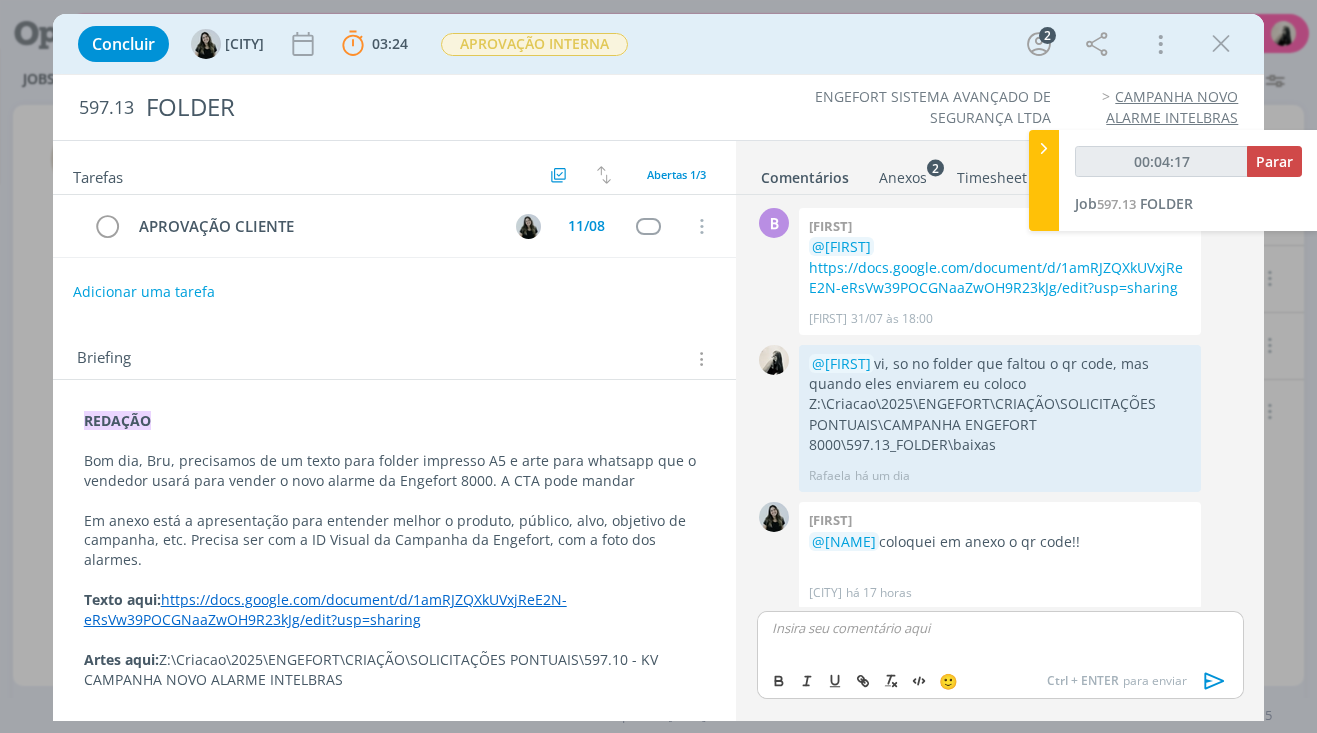 scroll, scrollTop: 7, scrollLeft: 0, axis: vertical 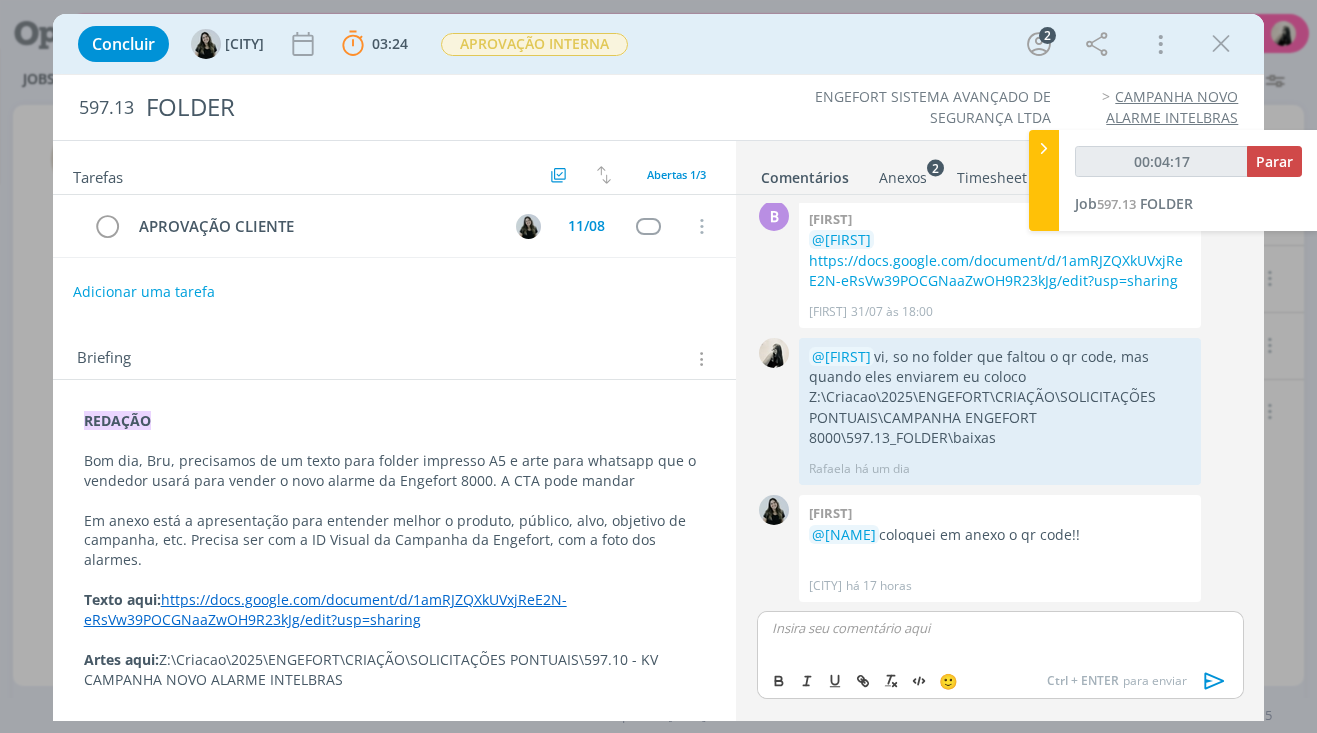 type on "00:04:18" 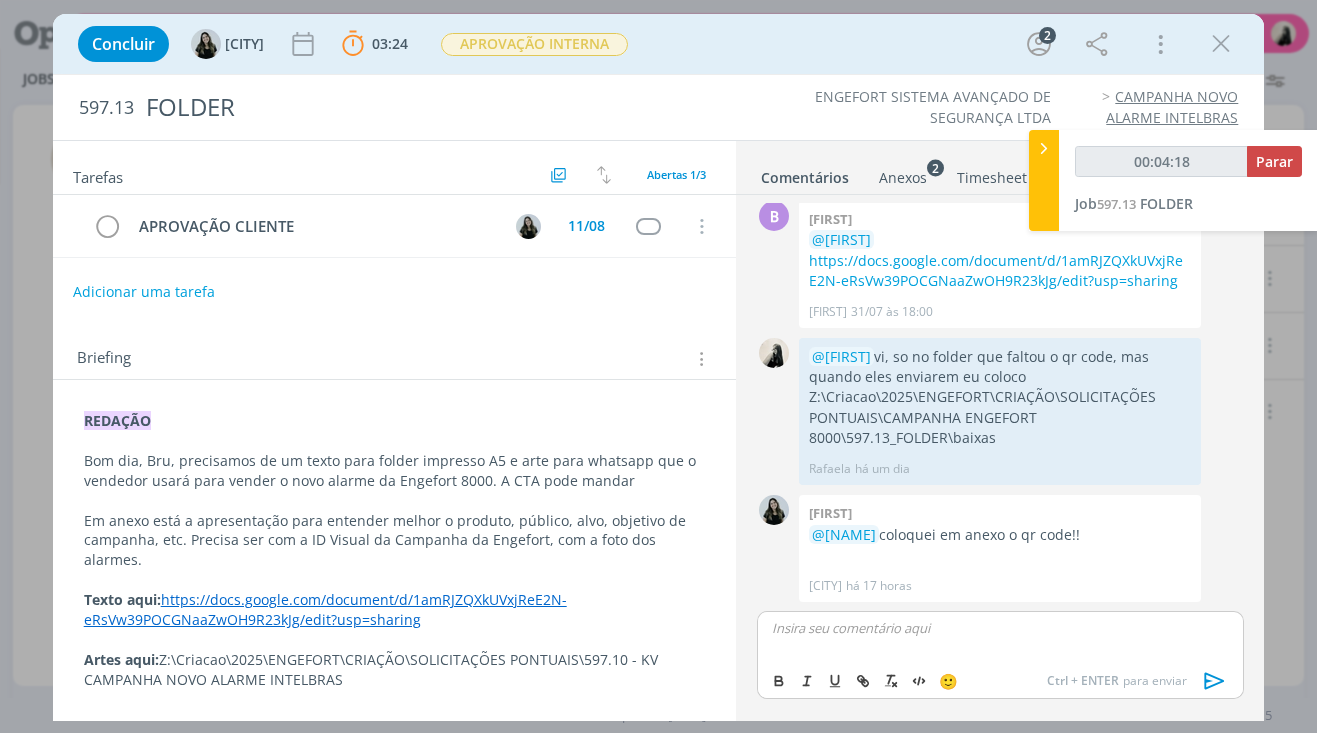 type 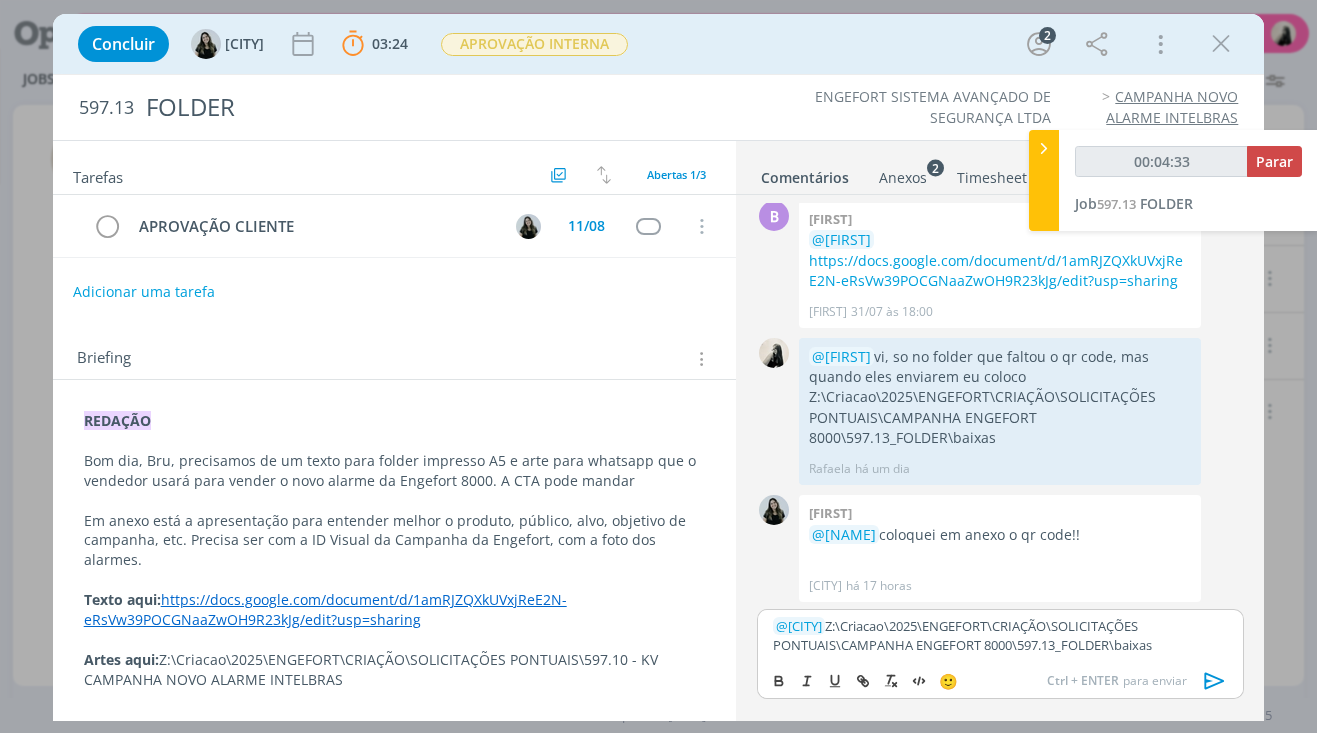click 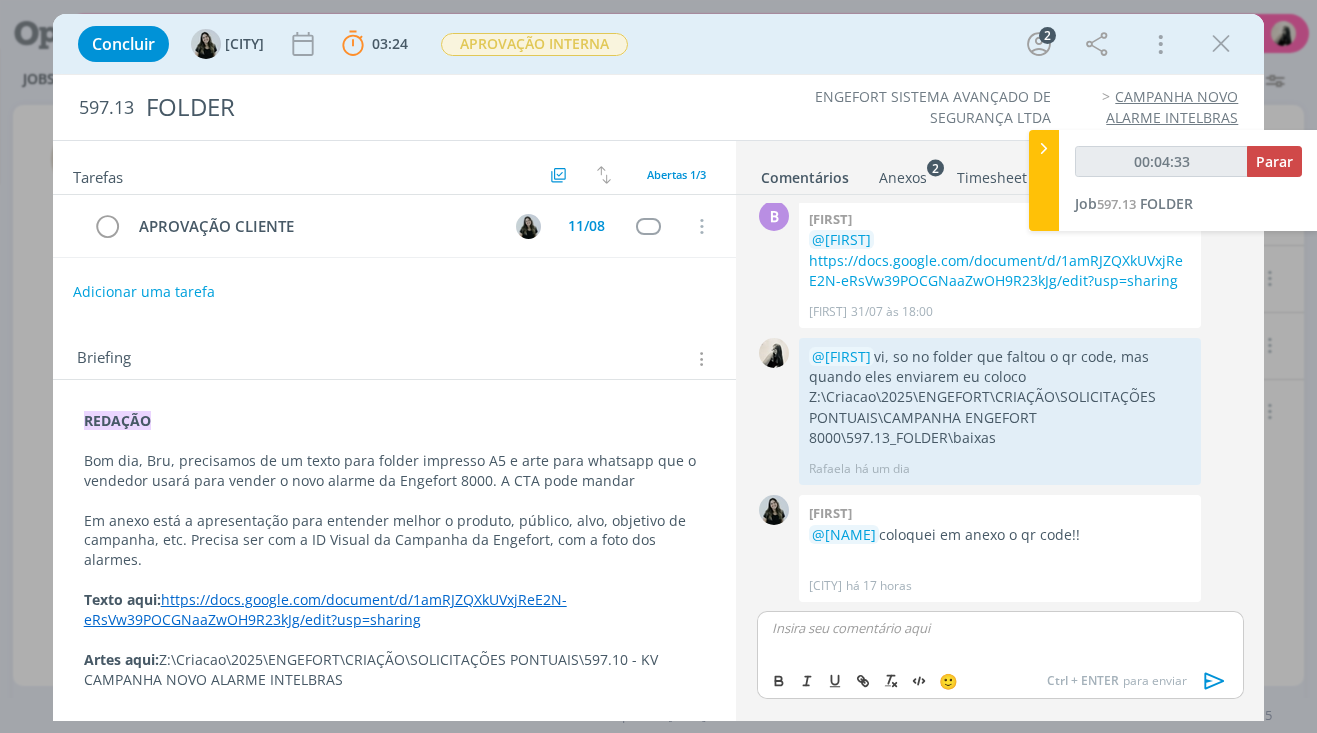 scroll, scrollTop: 143, scrollLeft: 0, axis: vertical 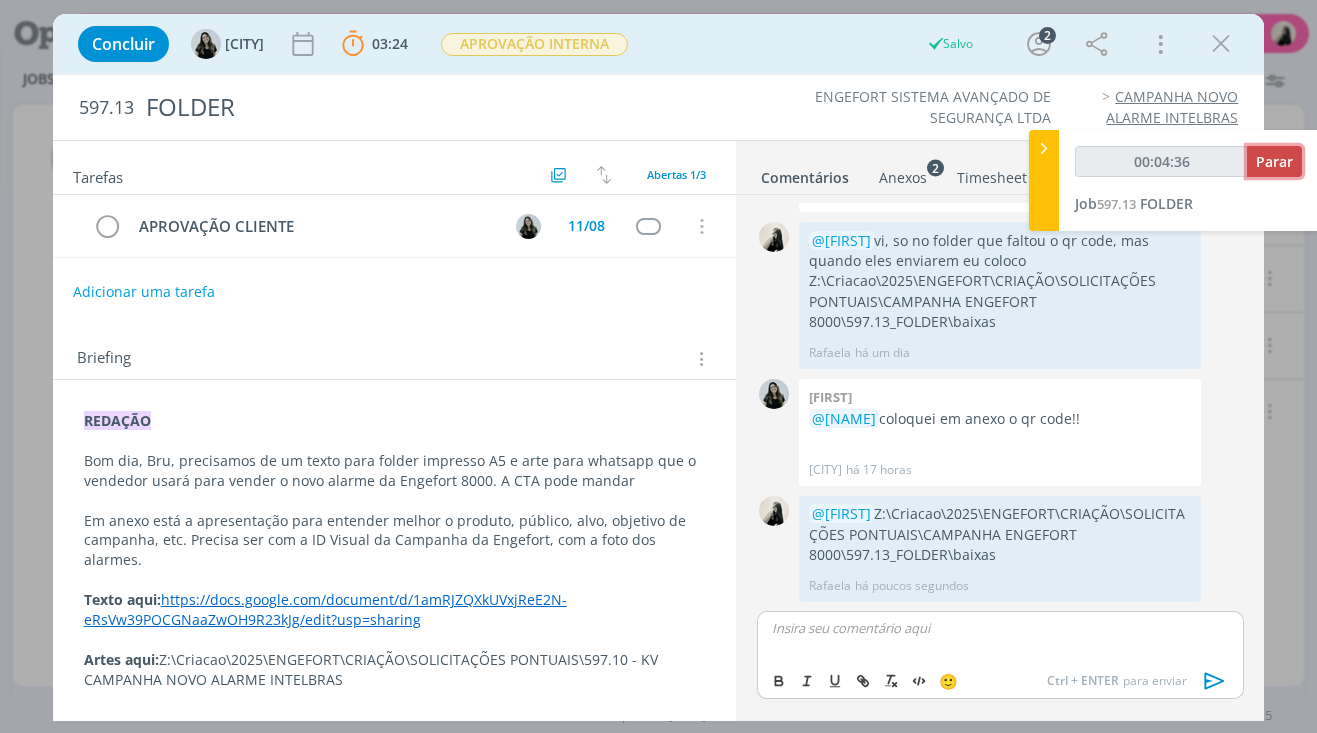 click on "Parar" at bounding box center (1274, 161) 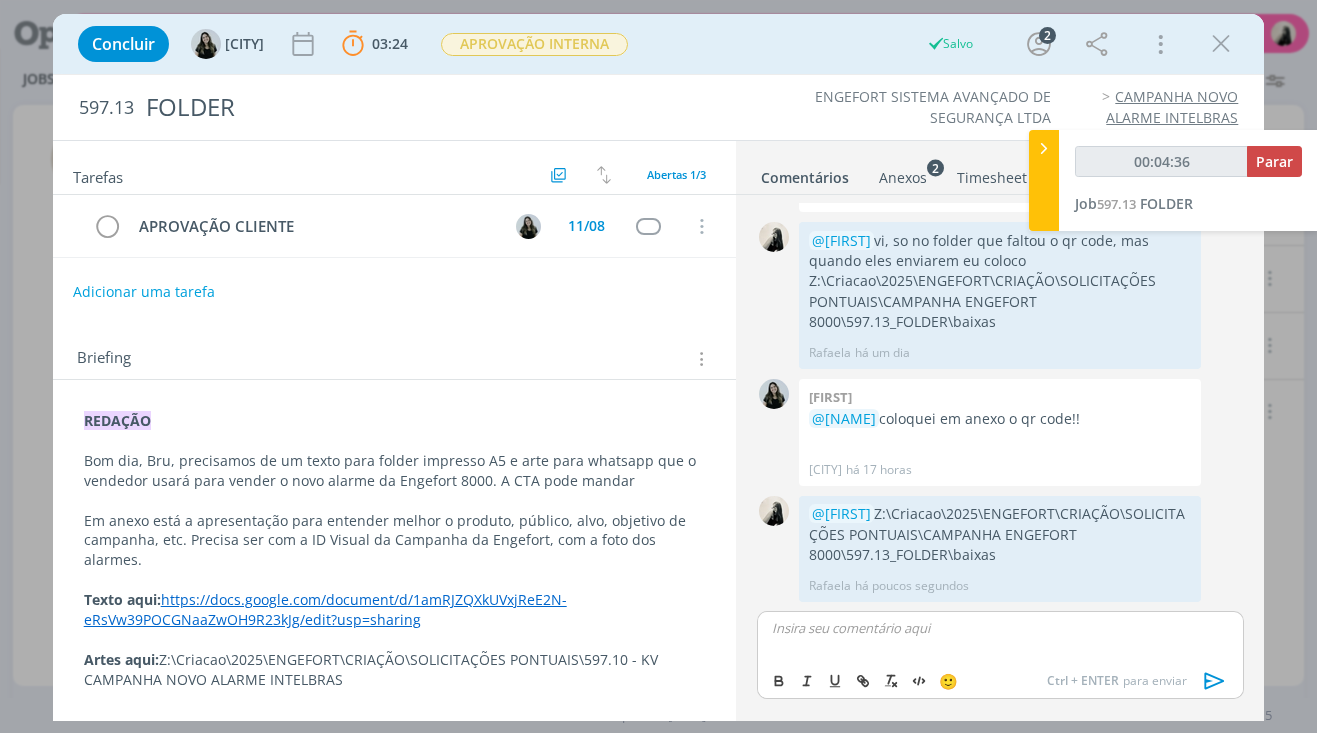 scroll, scrollTop: 105, scrollLeft: 0, axis: vertical 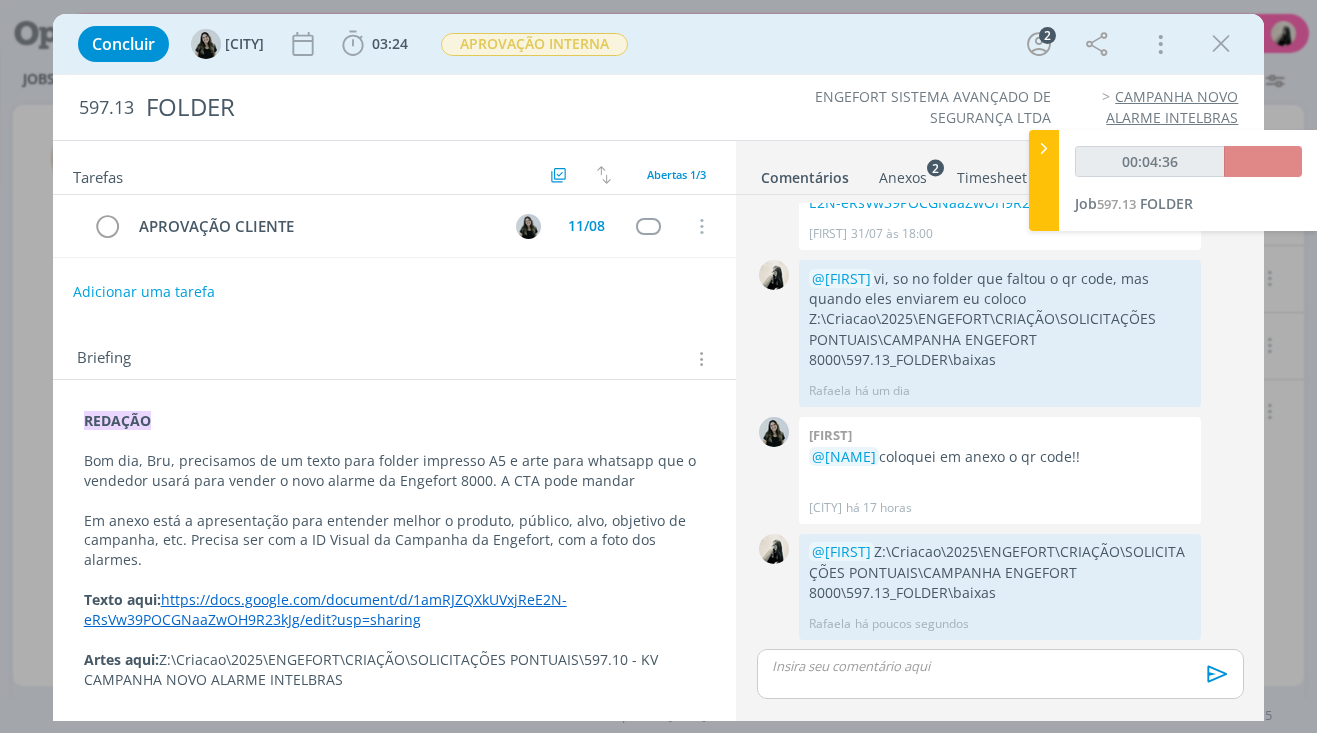 drag, startPoint x: 1227, startPoint y: 50, endPoint x: 1201, endPoint y: 79, distance: 38.948685 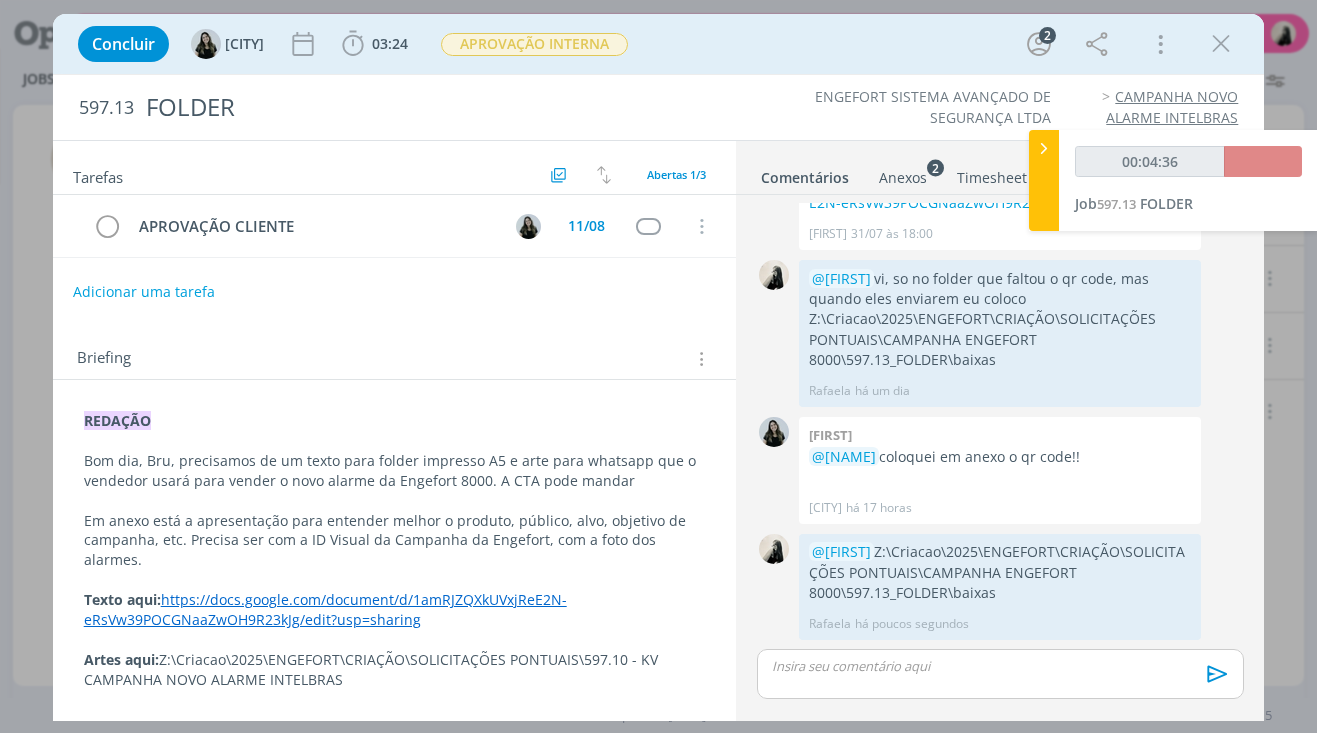 click at bounding box center (1221, 44) 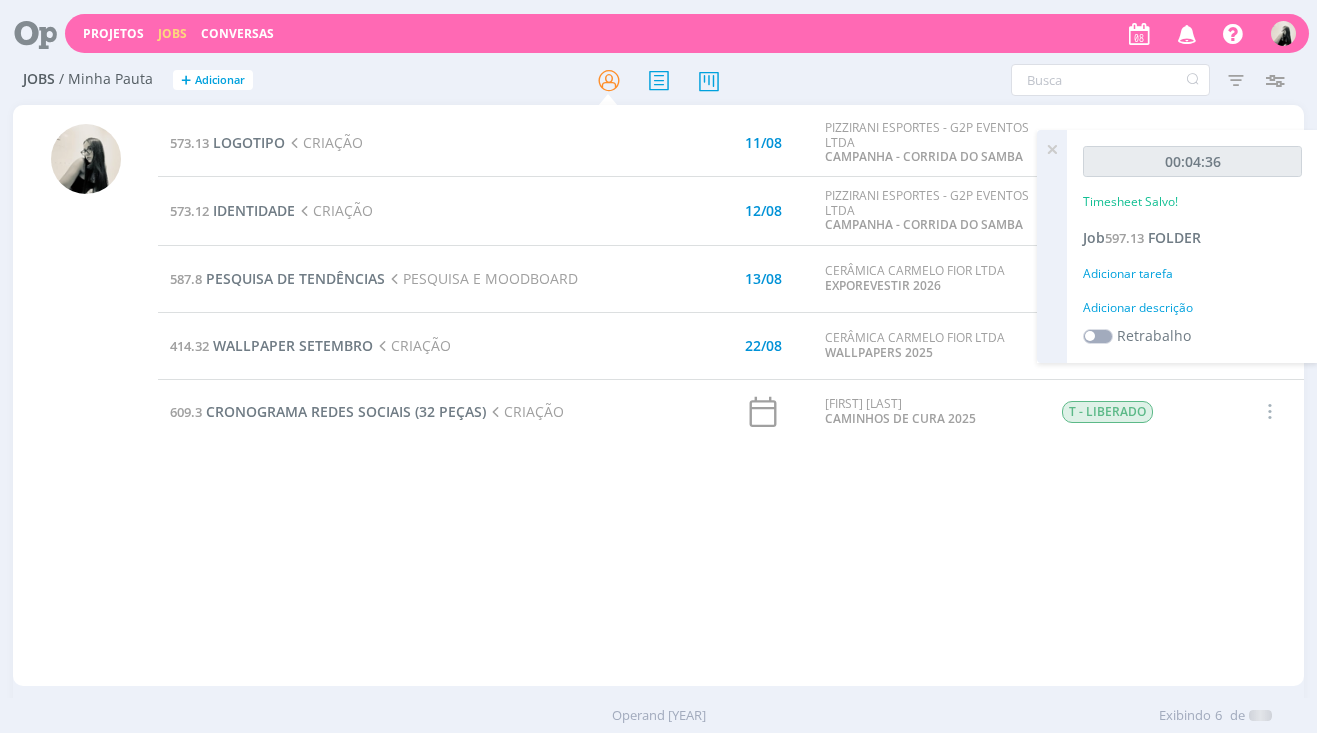 type on "00:05:00" 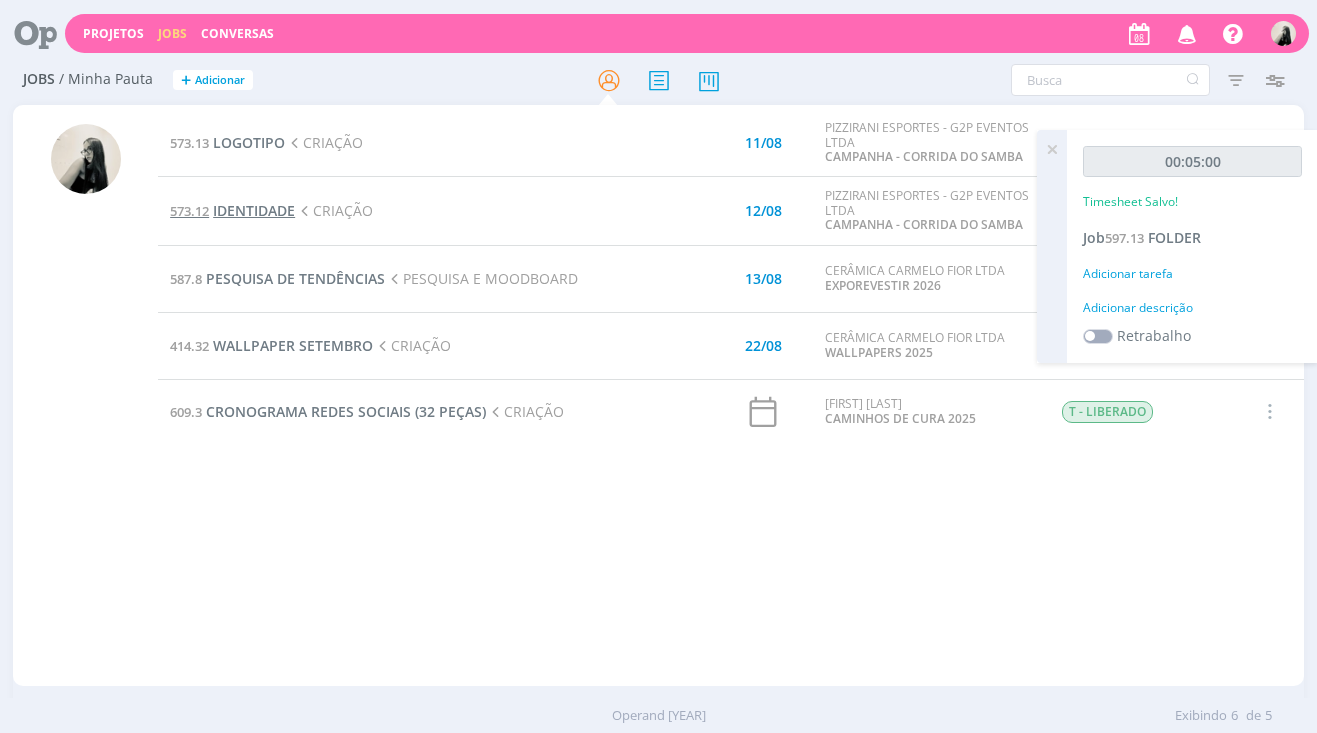 click on "IDENTIDADE" at bounding box center [254, 210] 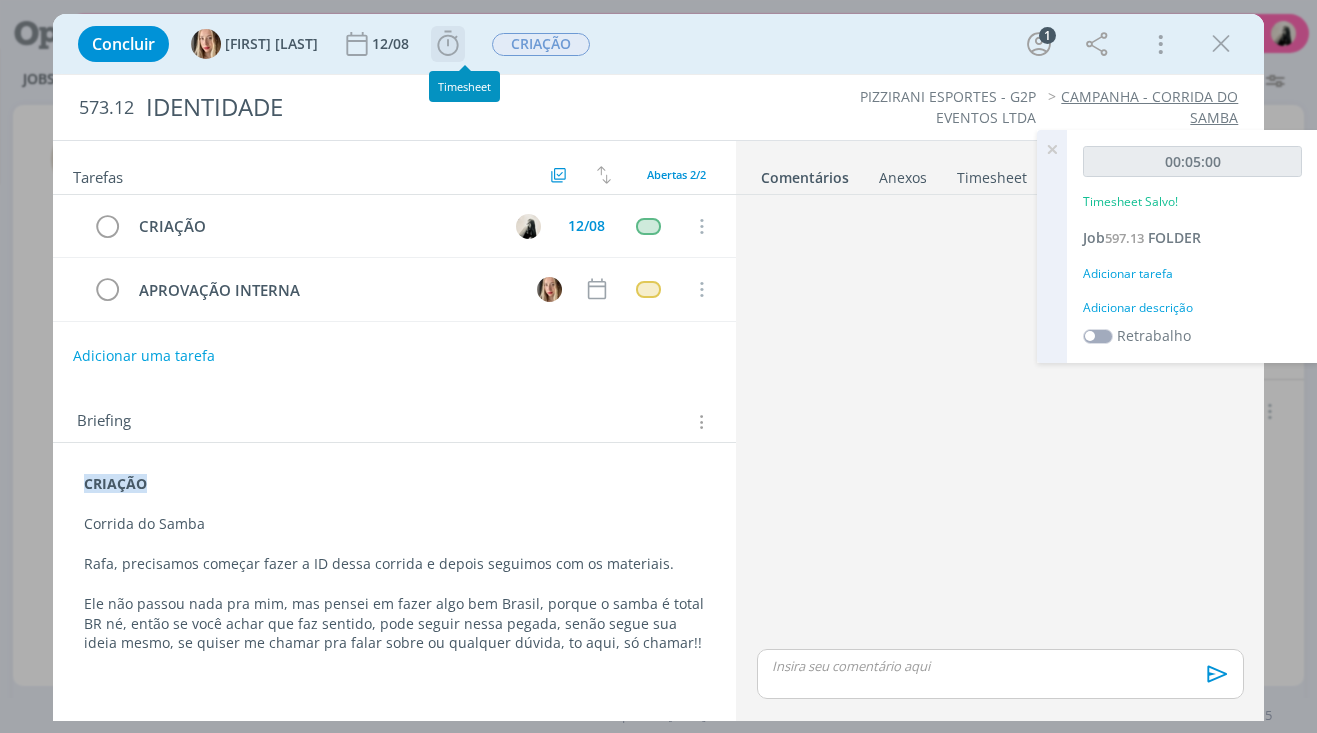 click 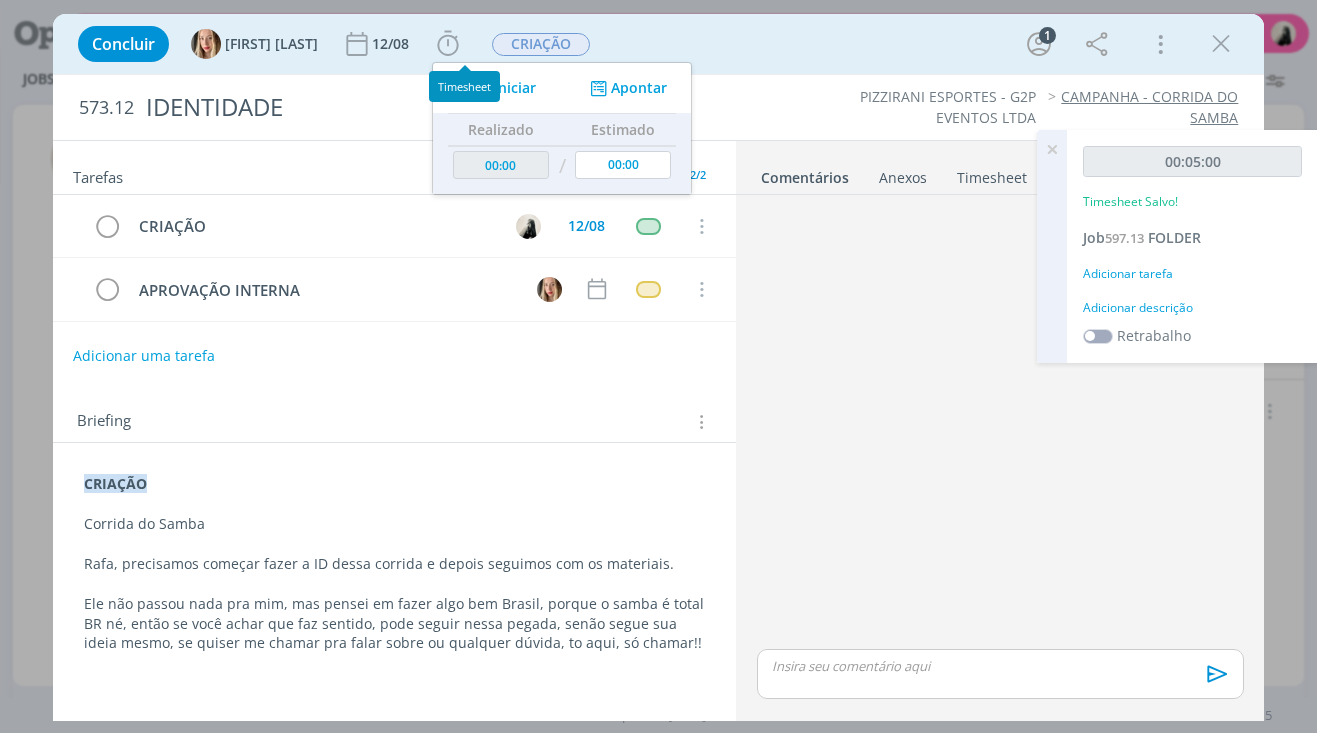 click on "Timesheet" at bounding box center (464, 86) 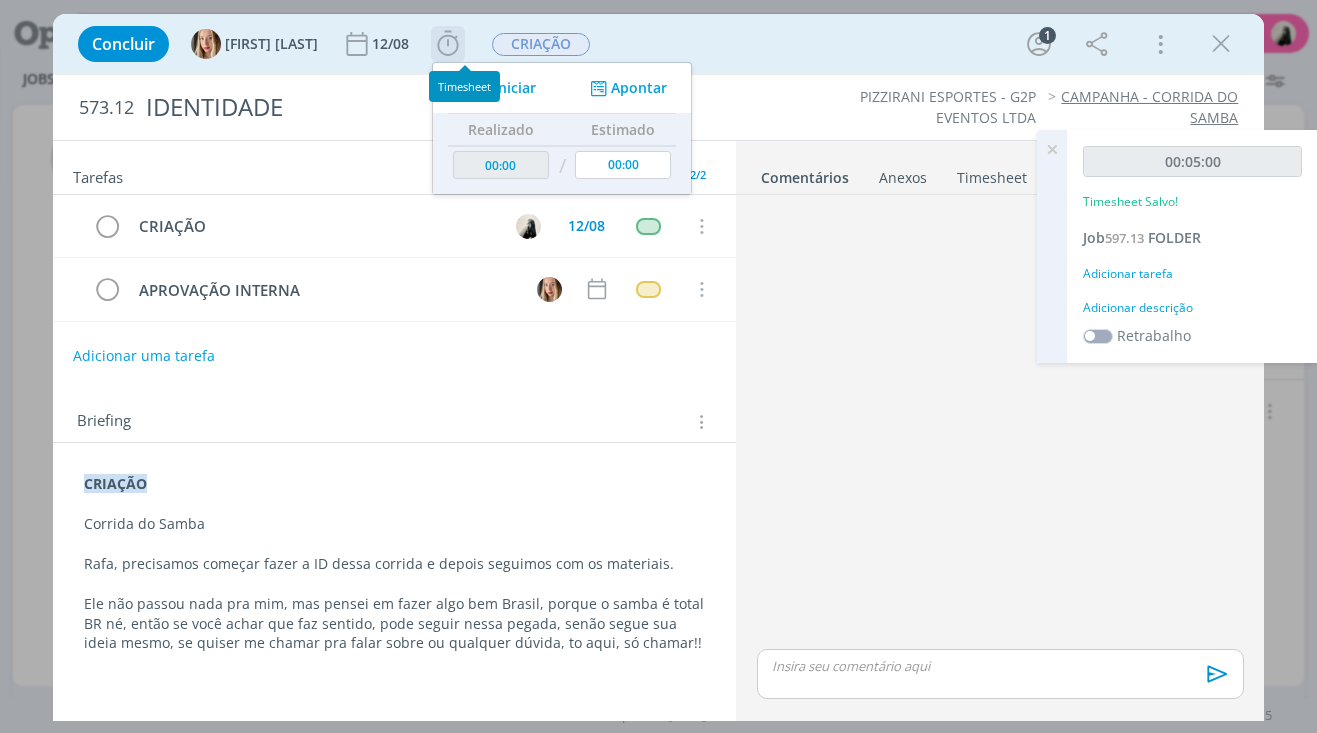 click on "Iniciar" at bounding box center (515, 88) 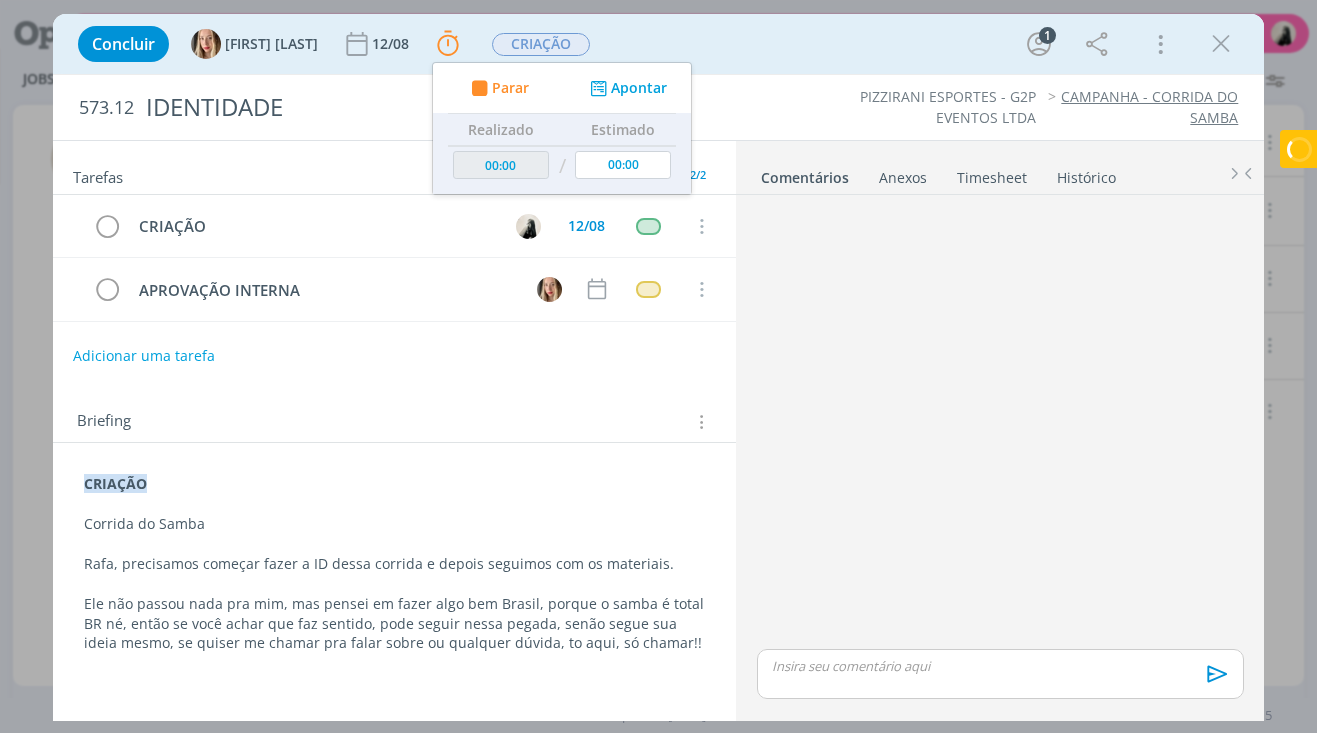 click at bounding box center [395, 584] 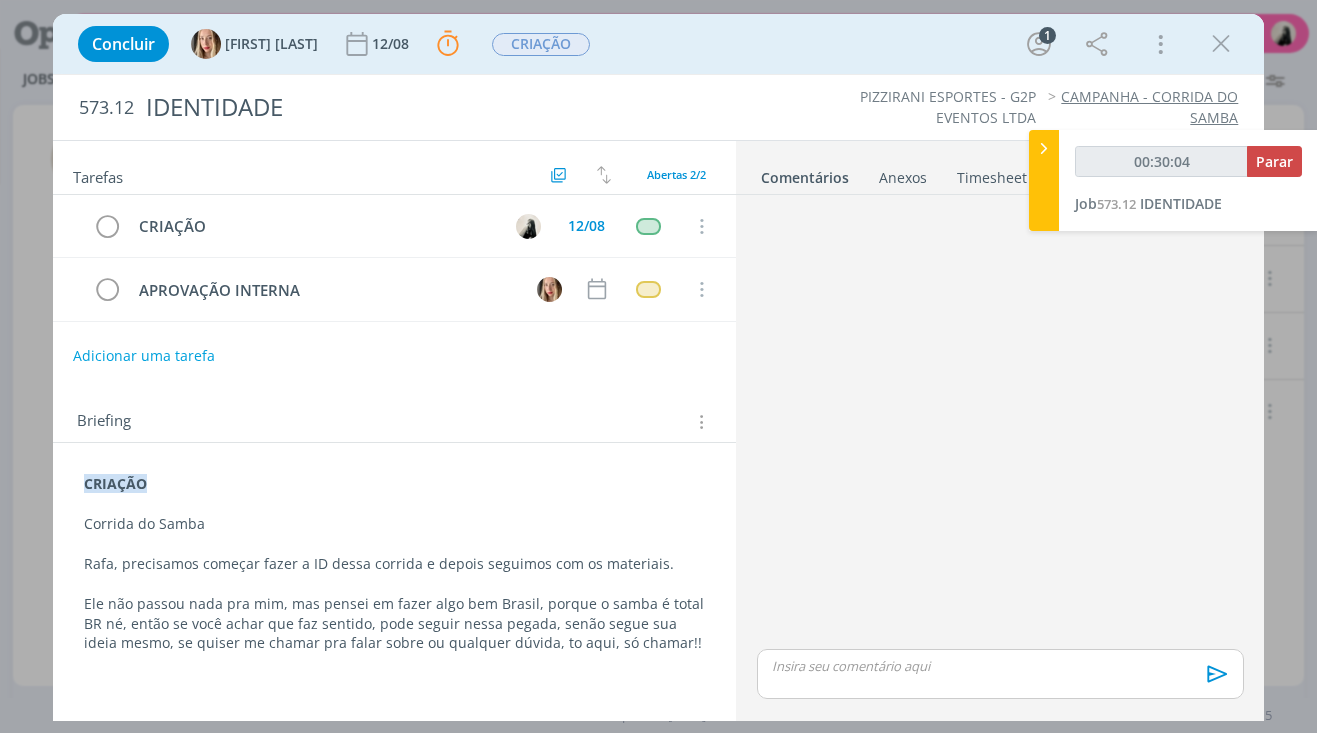type on "00:31:04" 